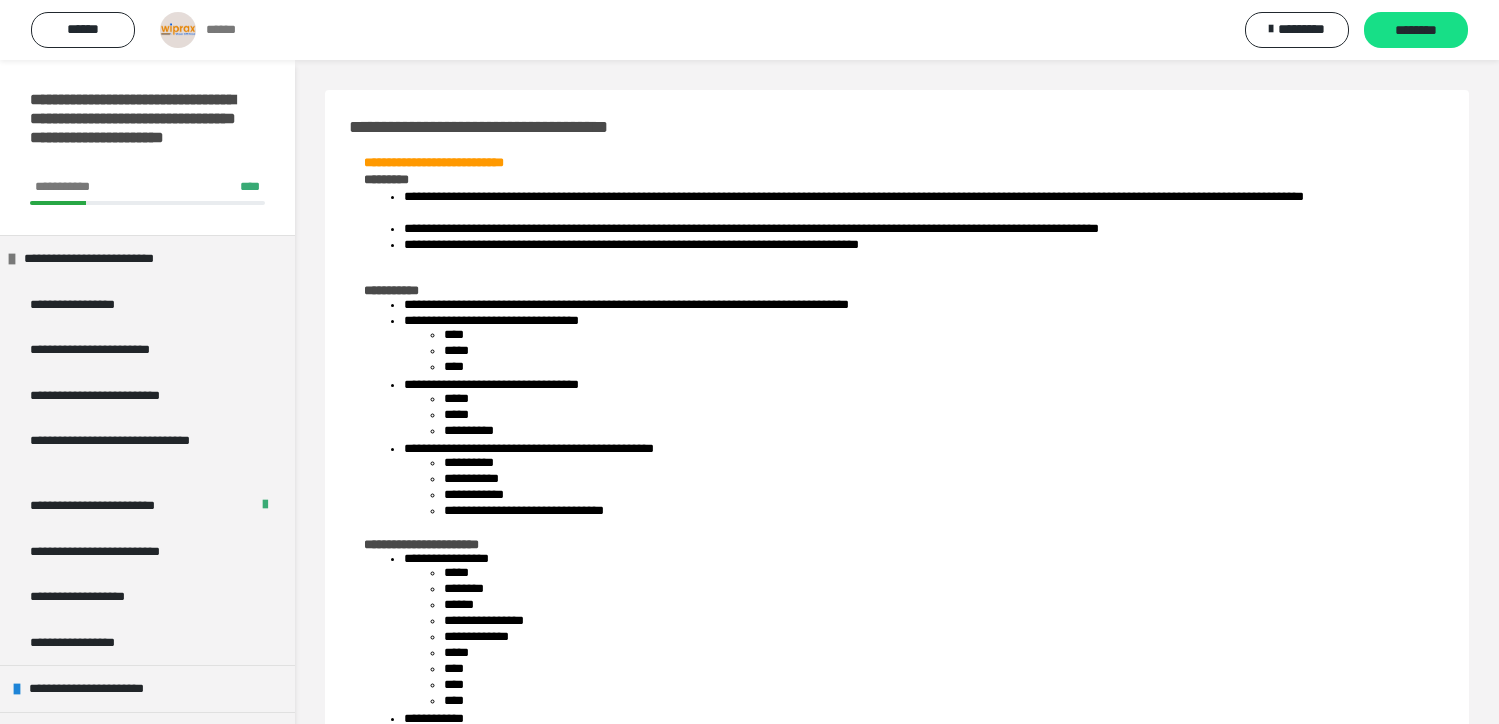 scroll, scrollTop: 0, scrollLeft: 0, axis: both 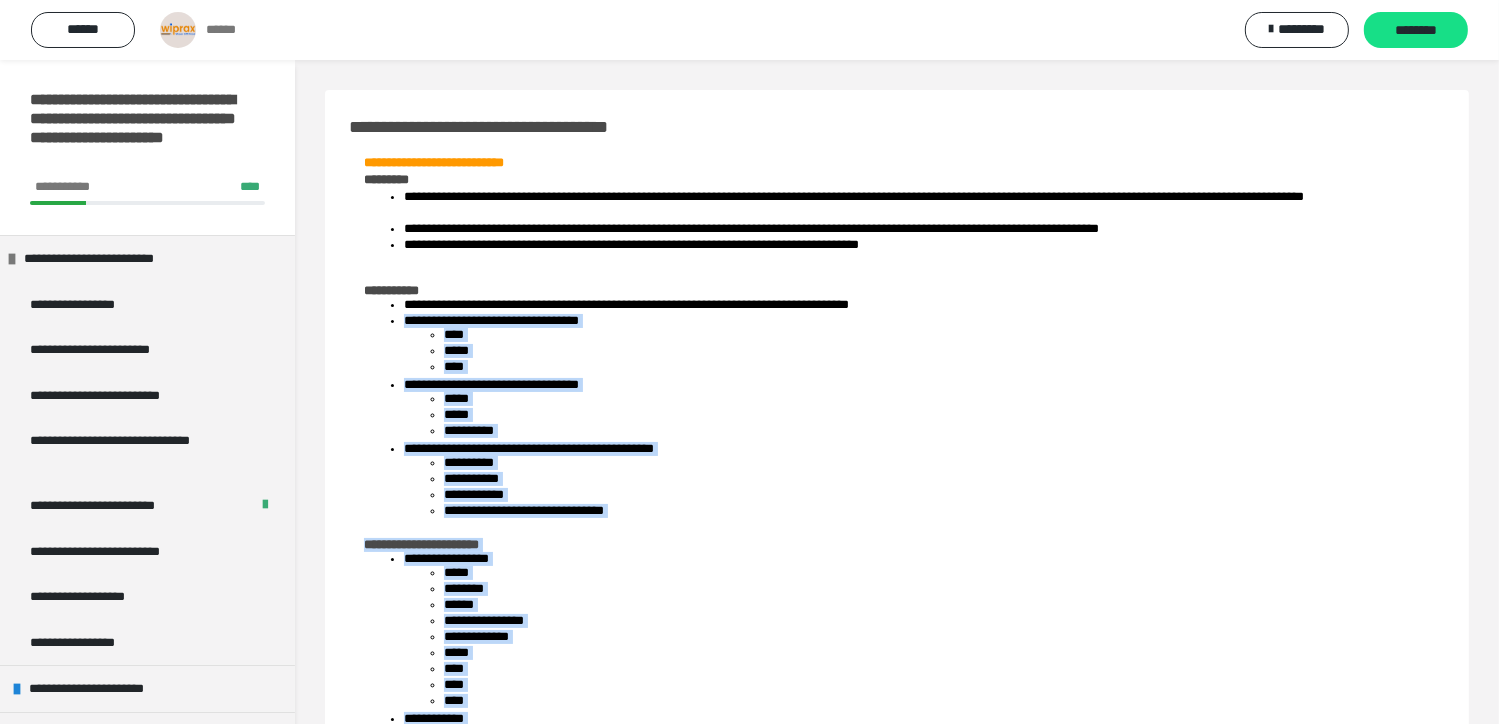 drag, startPoint x: 1501, startPoint y: 89, endPoint x: 1002, endPoint y: 334, distance: 555.90106 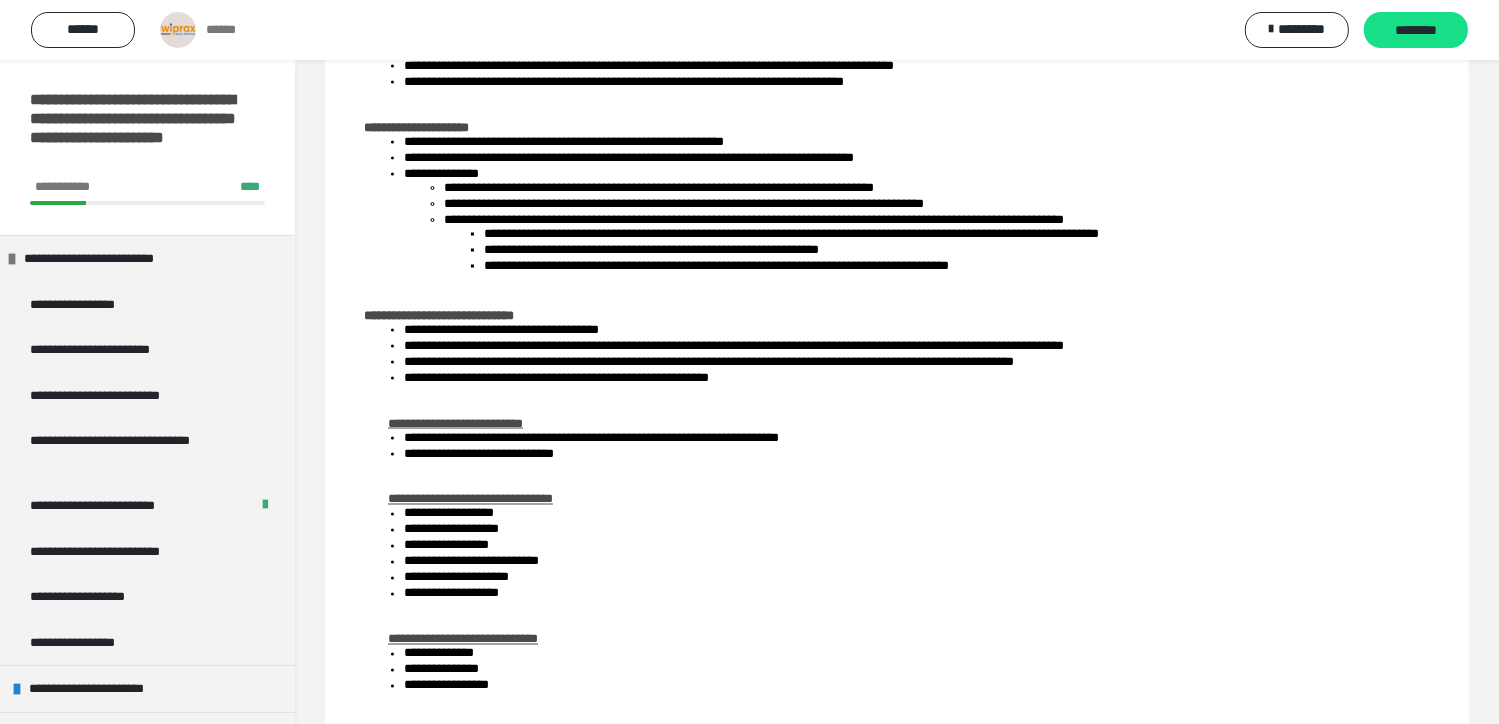 scroll, scrollTop: 3280, scrollLeft: 0, axis: vertical 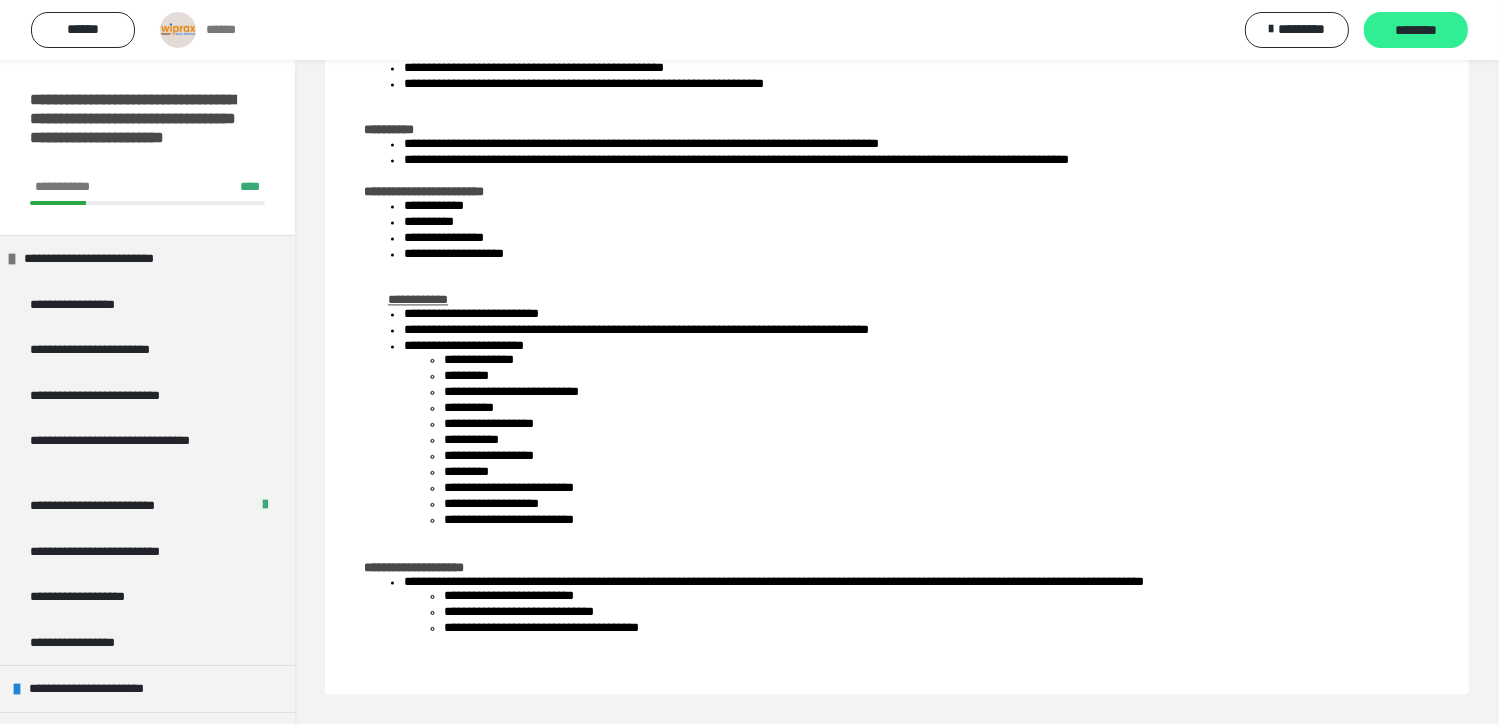 click on "********" at bounding box center (1416, 31) 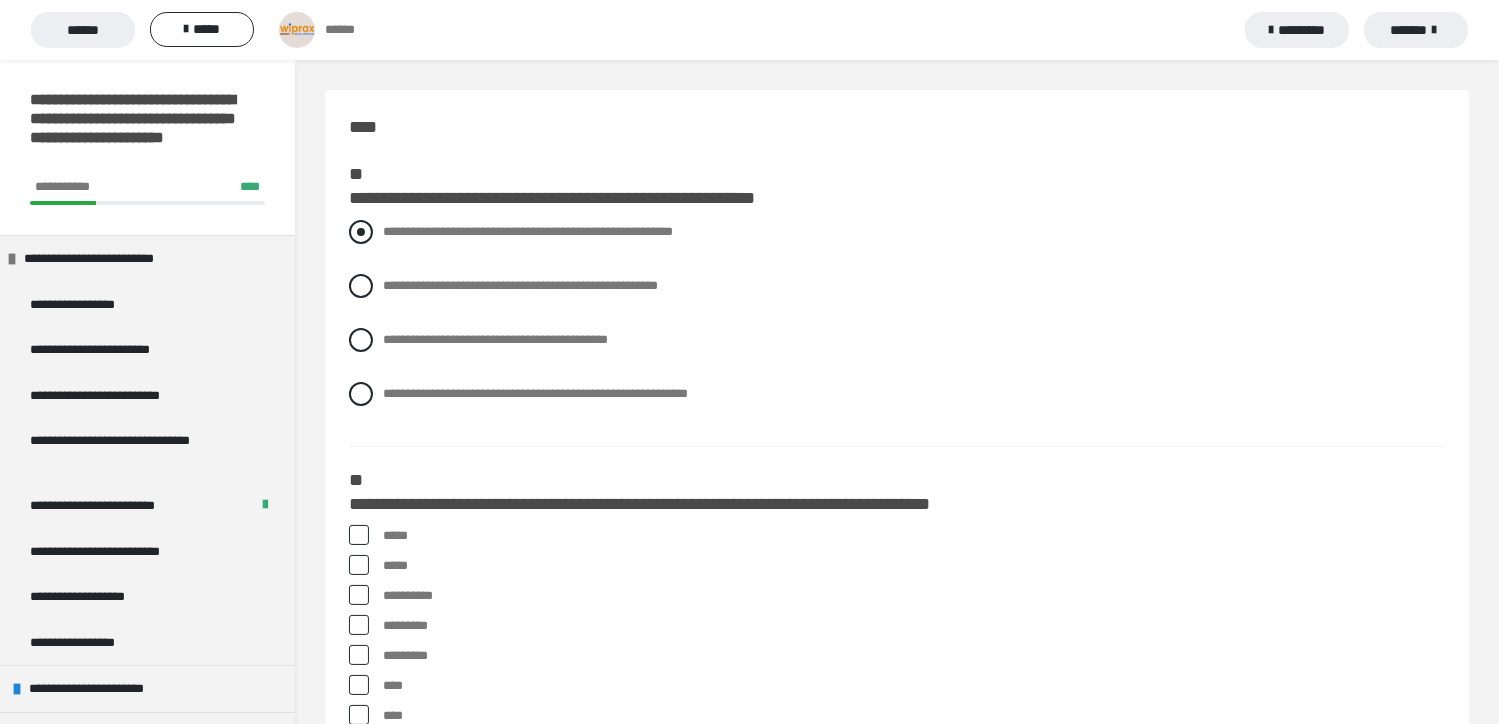 click at bounding box center [361, 232] 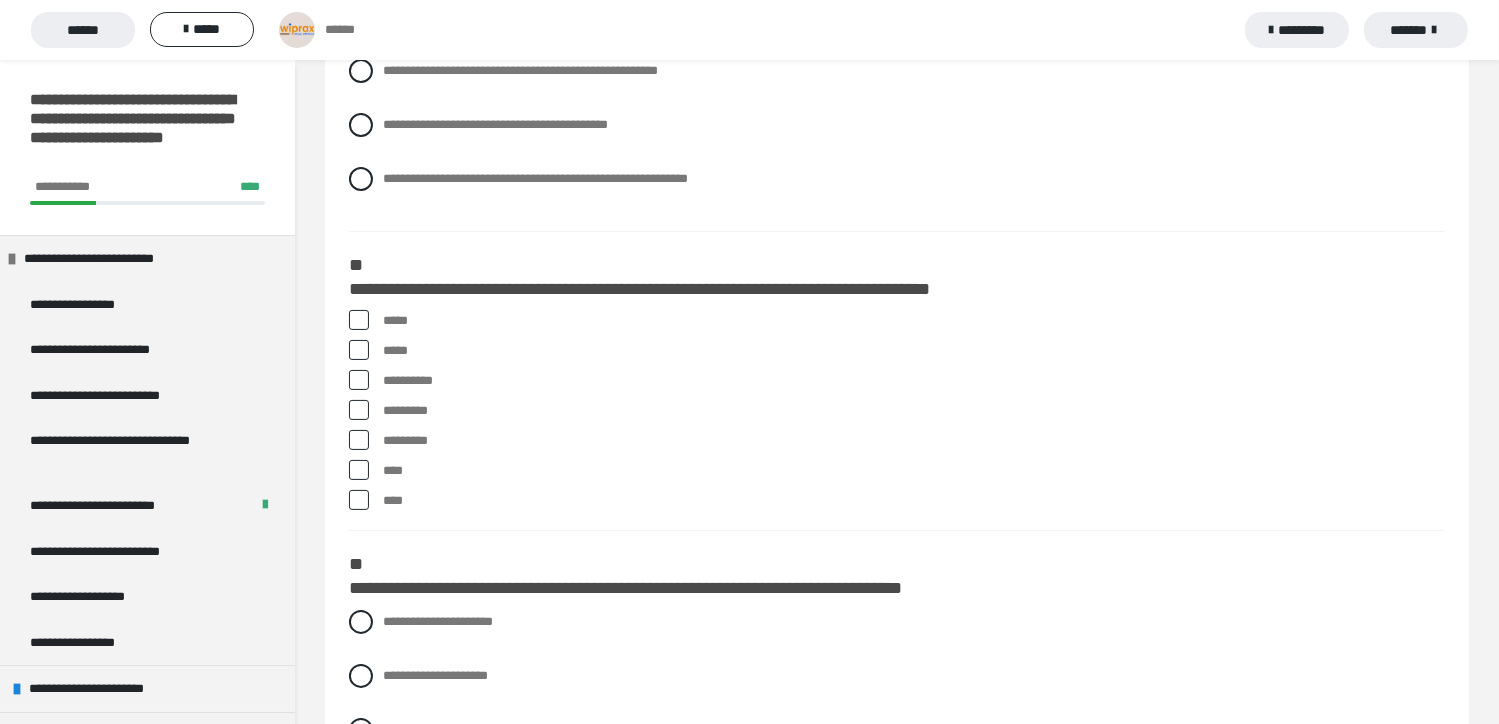 scroll, scrollTop: 218, scrollLeft: 0, axis: vertical 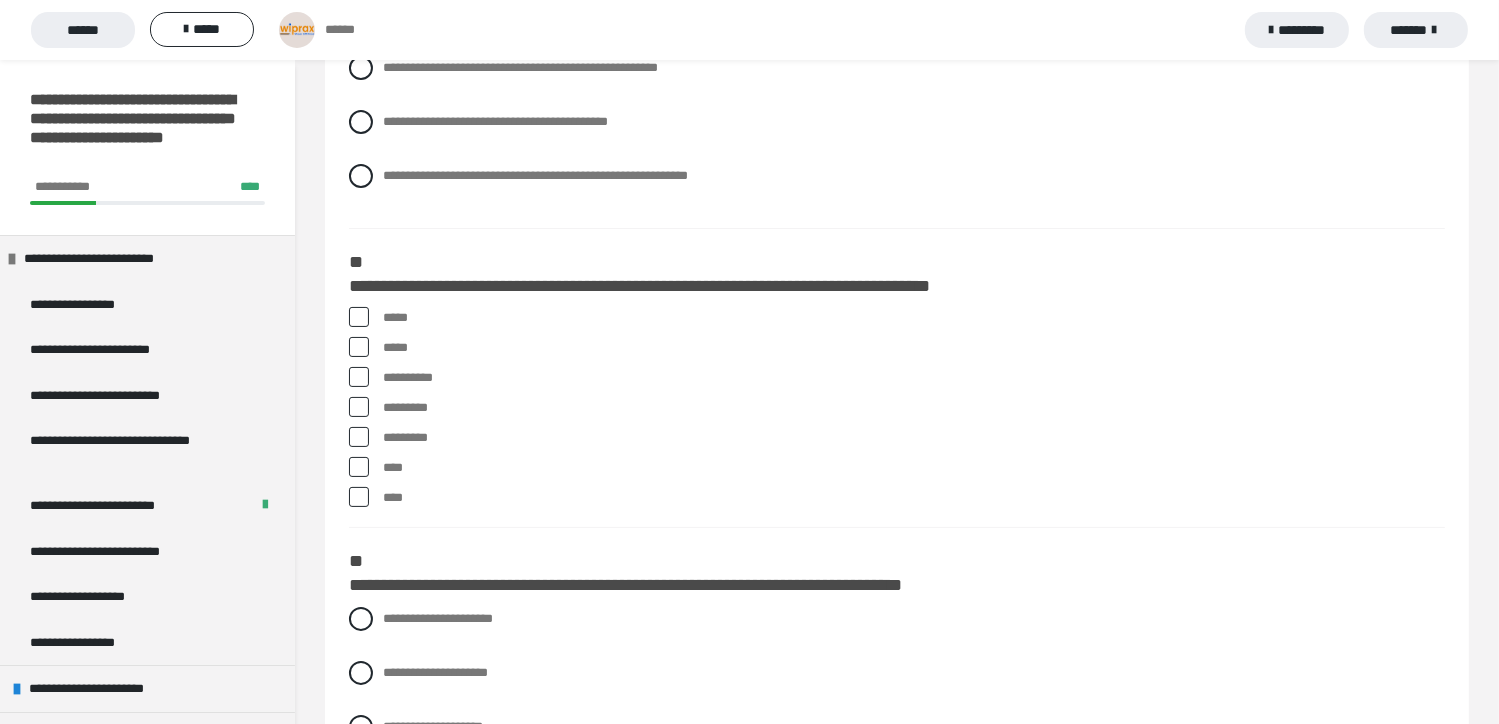 click at bounding box center (359, 317) 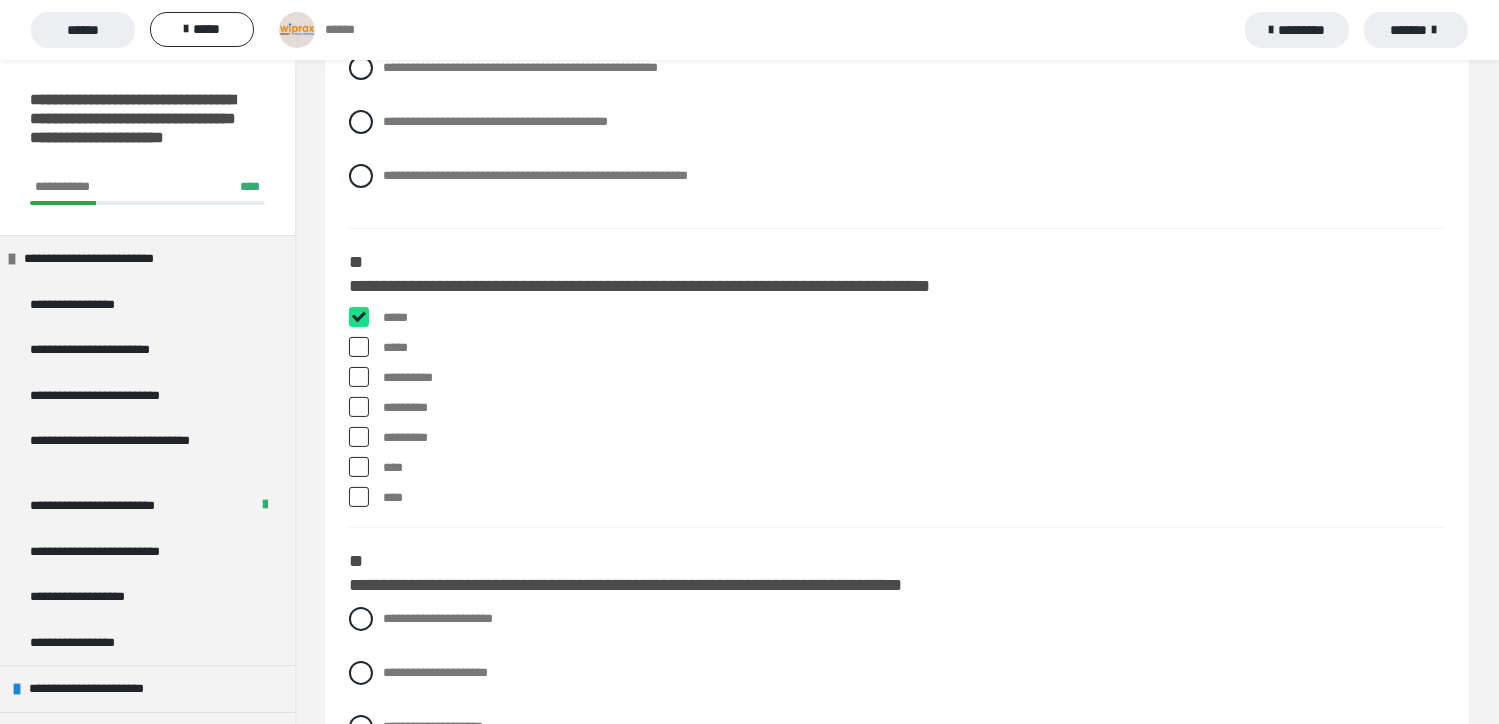 checkbox on "****" 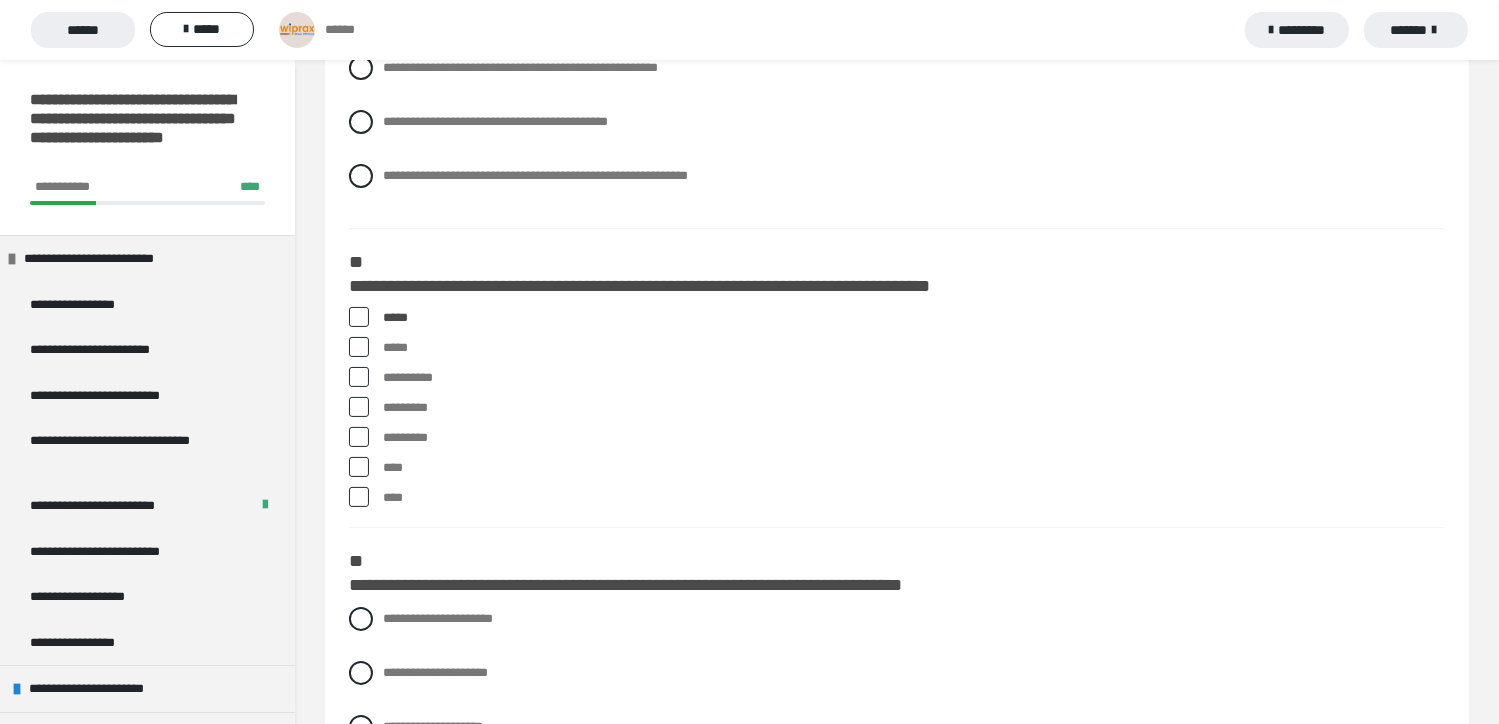click on "**********" at bounding box center [897, 412] 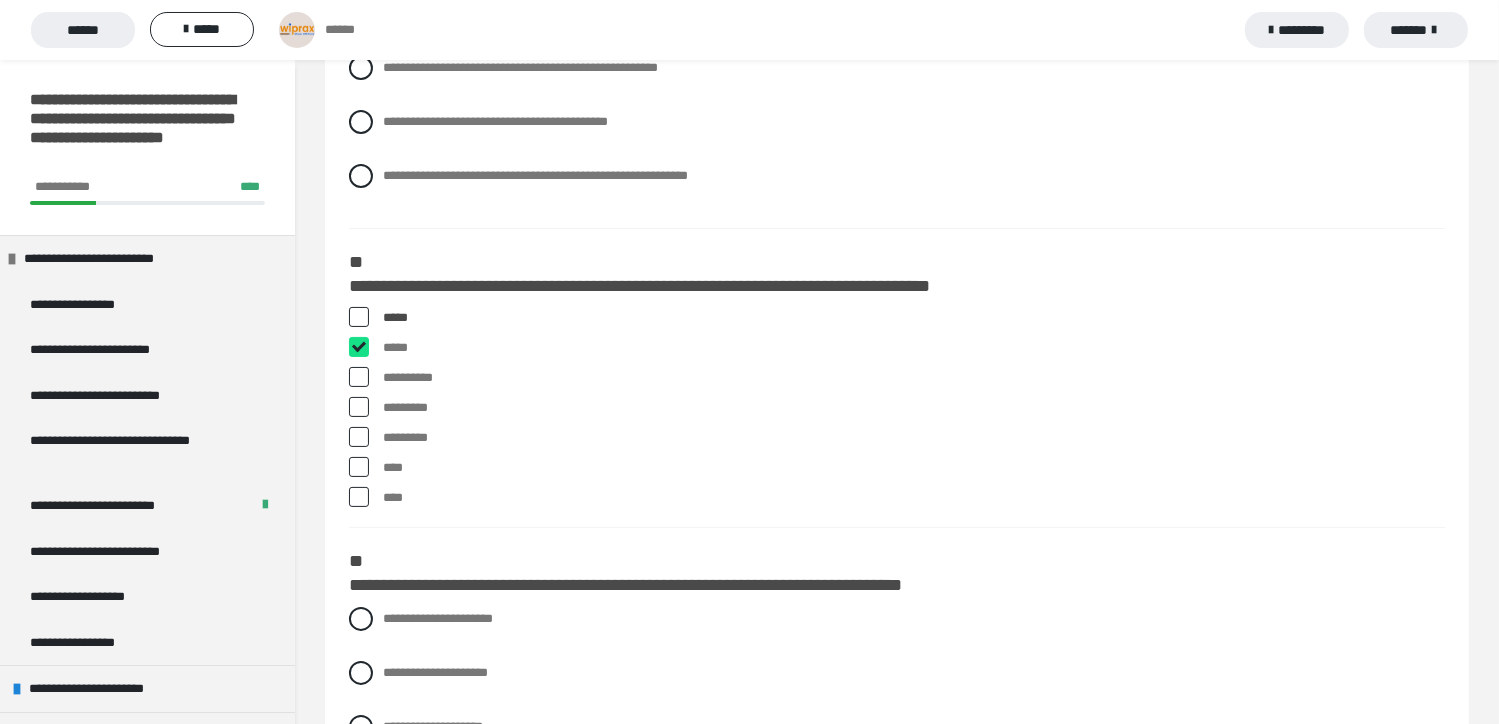 checkbox on "****" 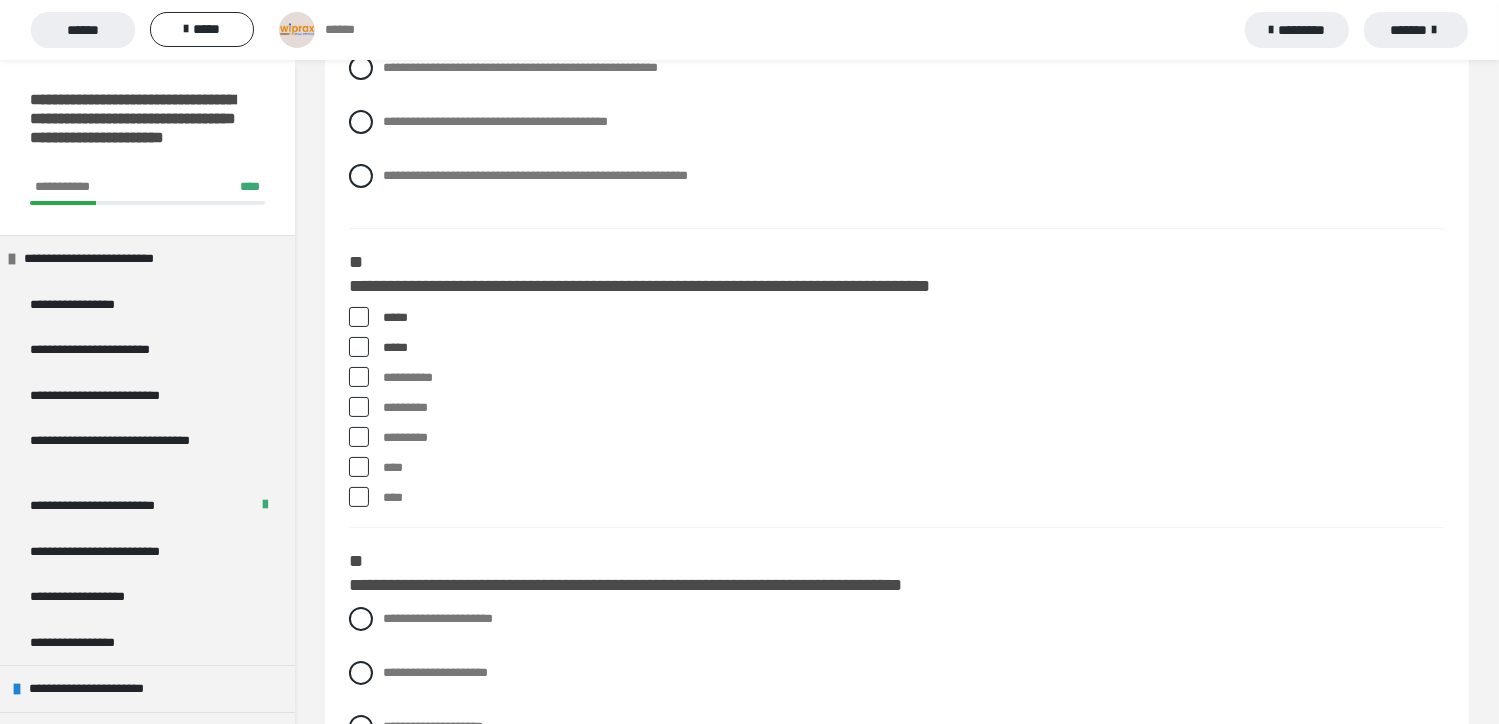 click at bounding box center (359, 497) 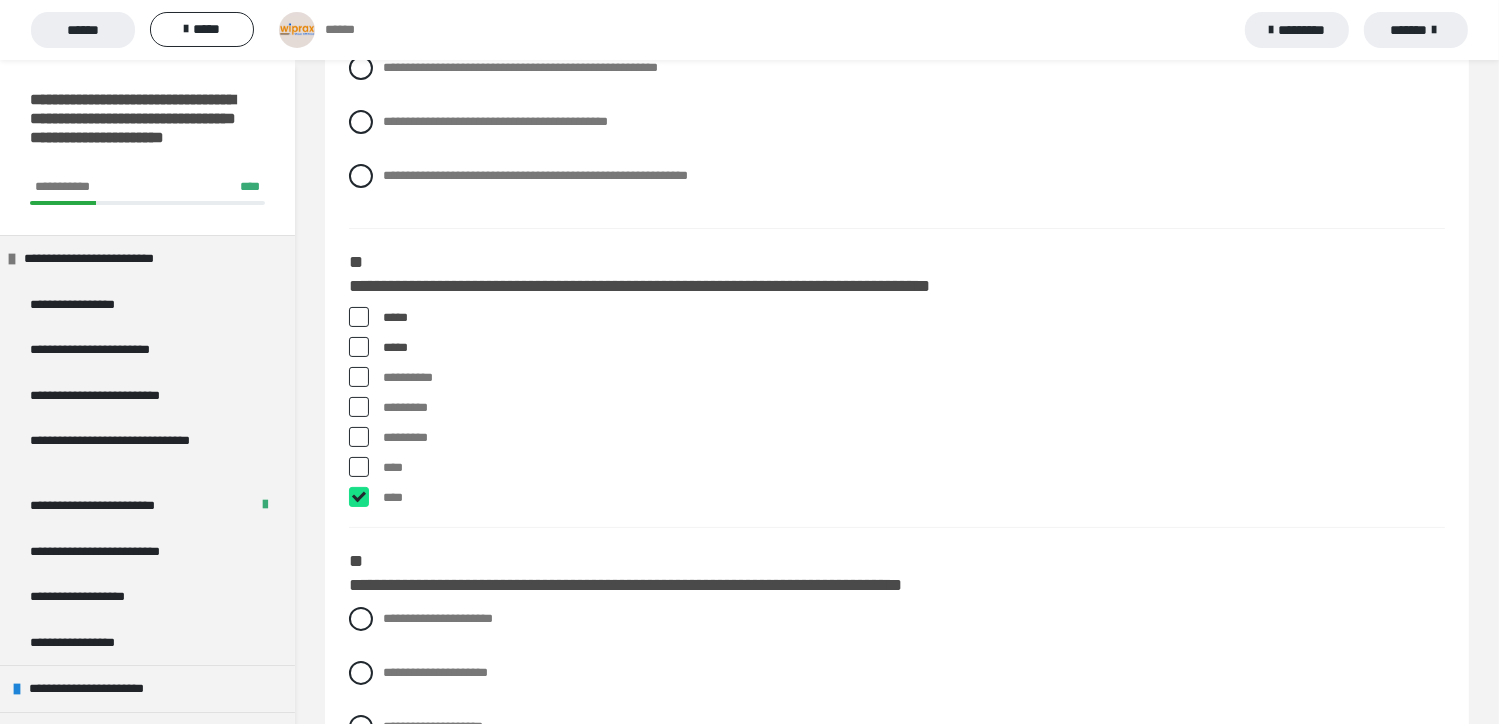 checkbox on "****" 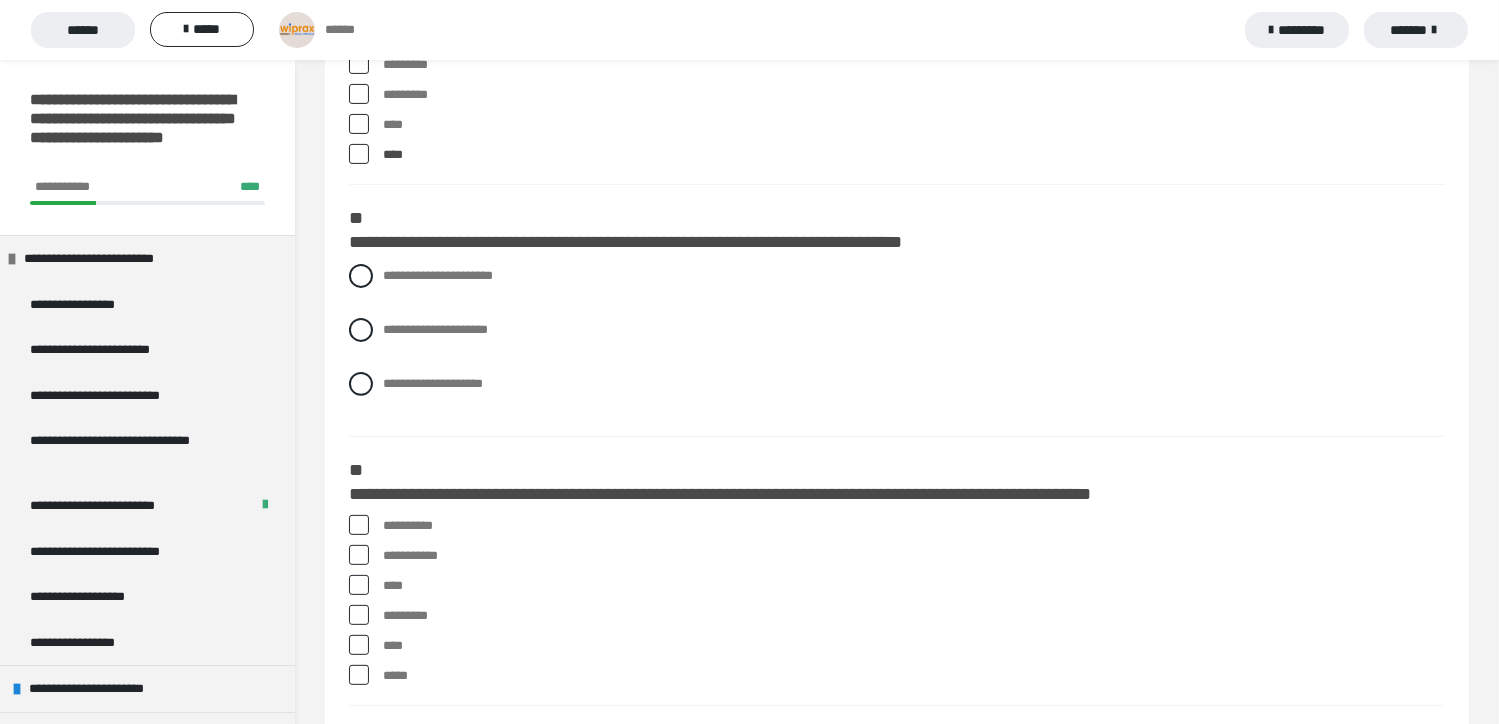 scroll, scrollTop: 568, scrollLeft: 0, axis: vertical 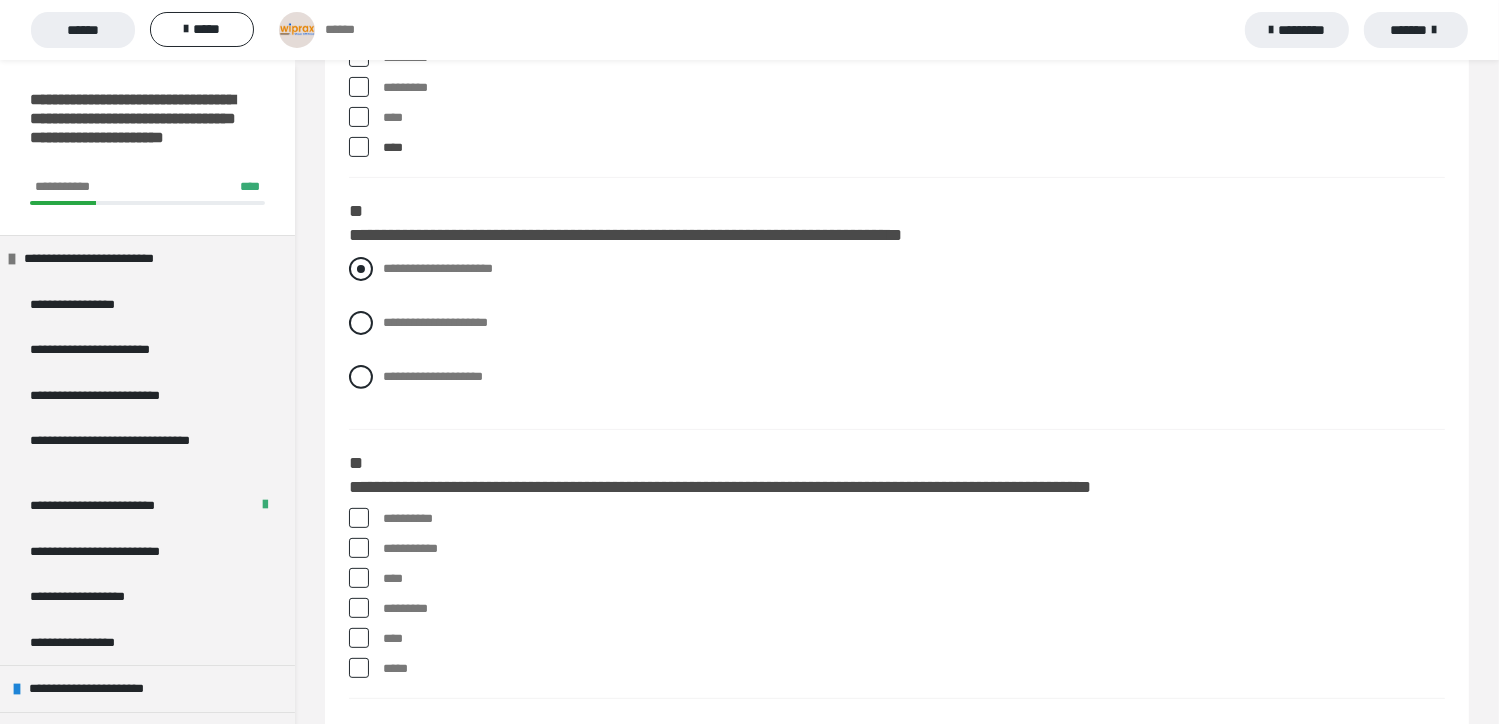 click at bounding box center [361, 269] 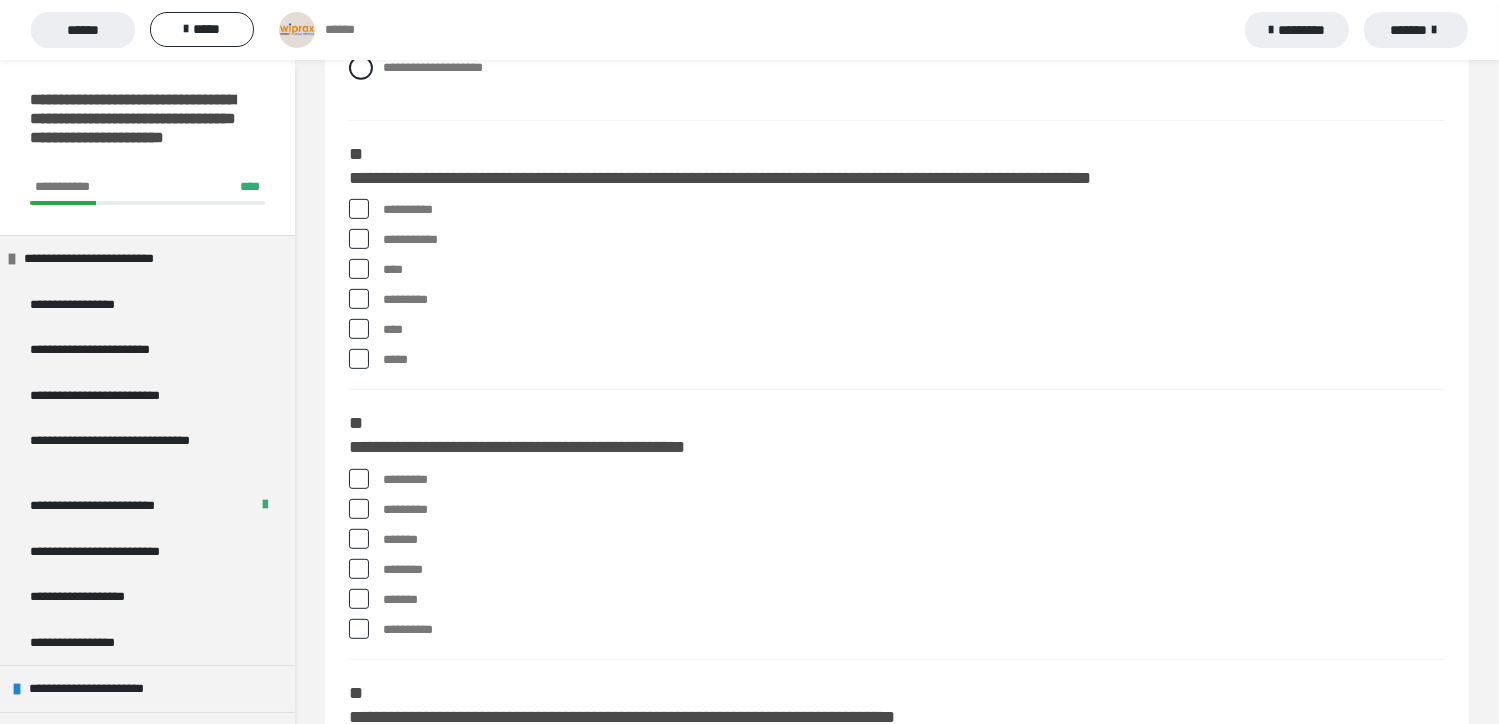 scroll, scrollTop: 881, scrollLeft: 0, axis: vertical 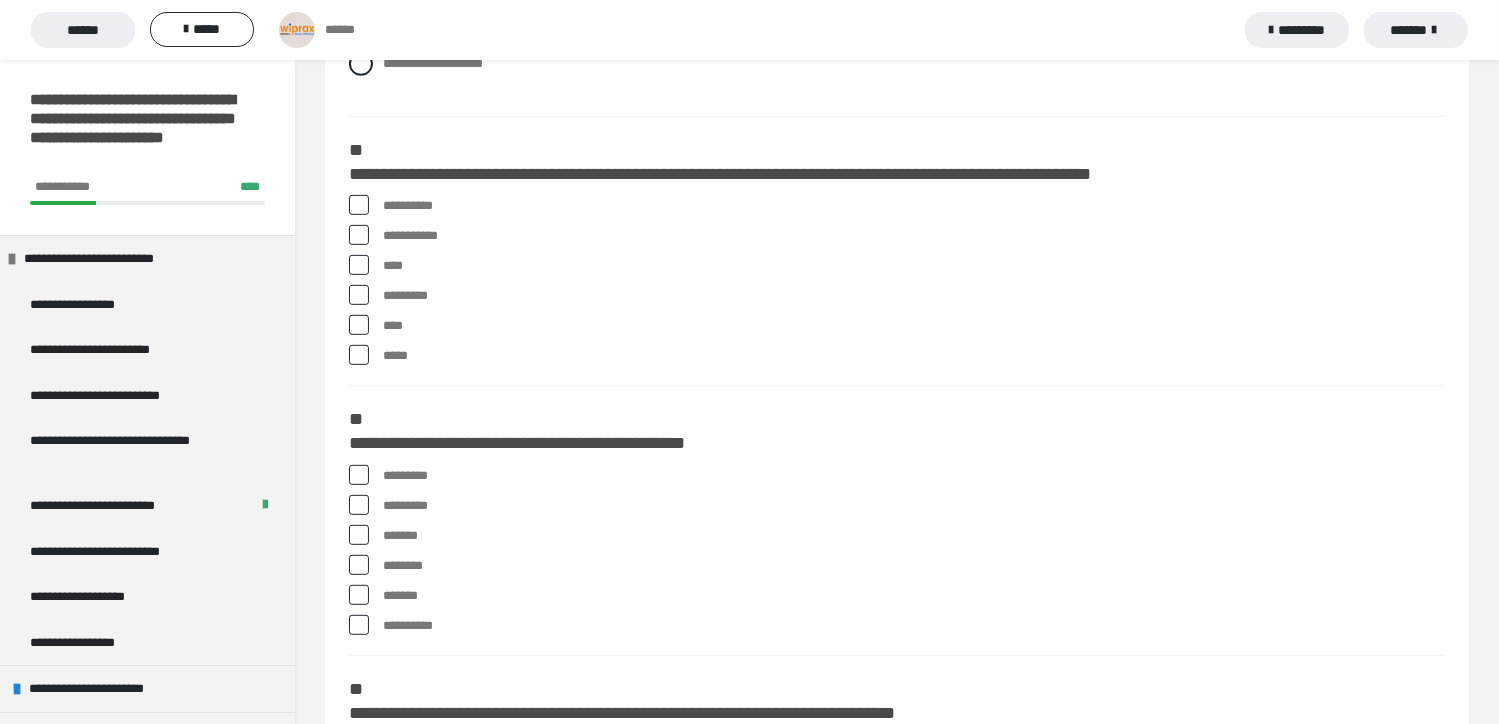 click at bounding box center (359, 325) 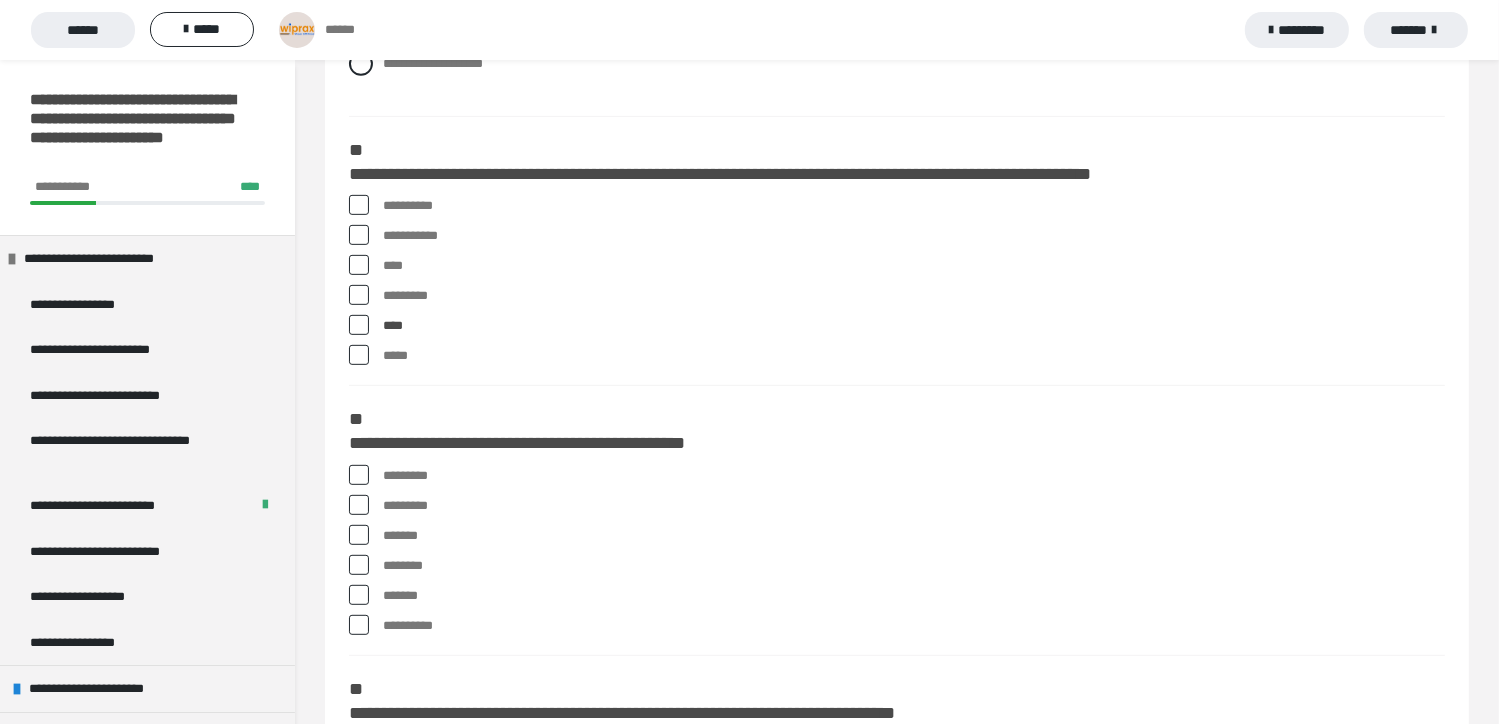 click at bounding box center [359, 355] 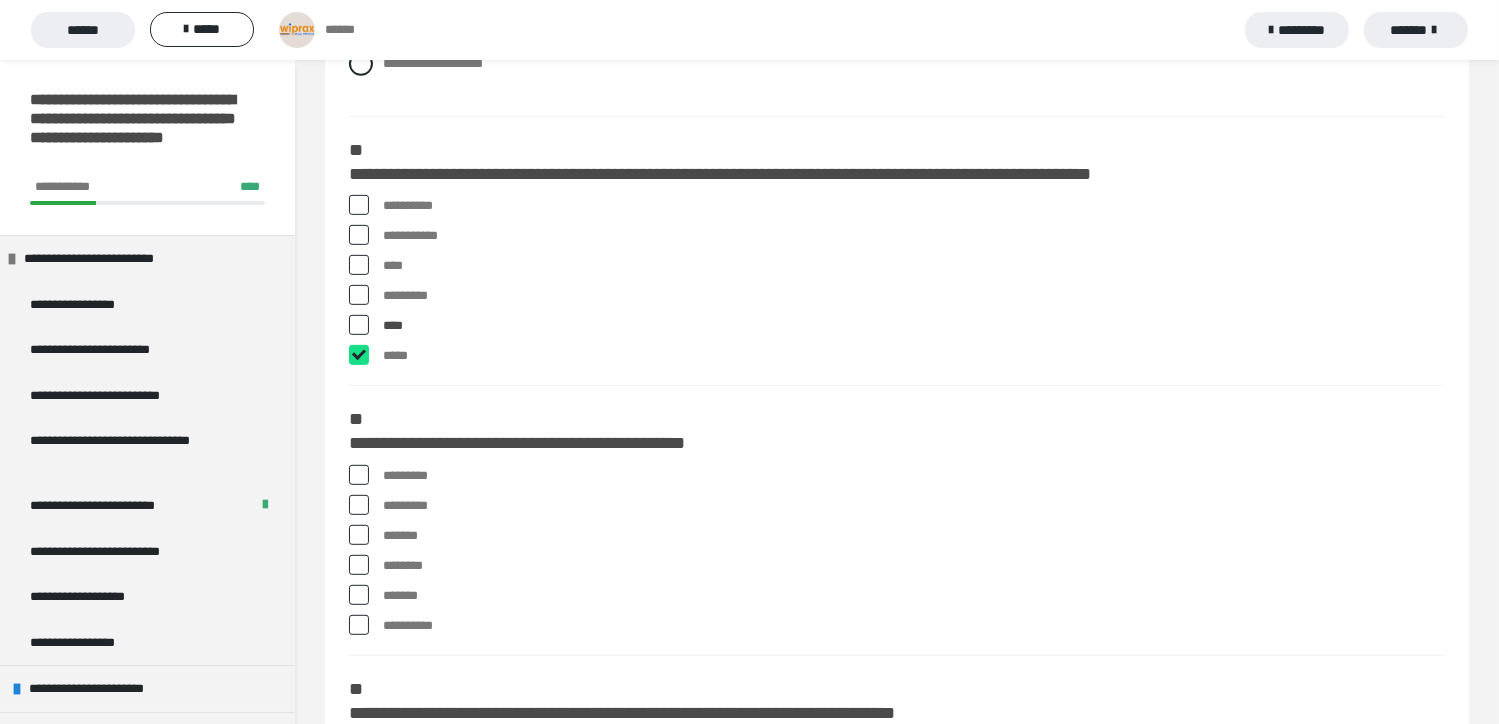 checkbox on "****" 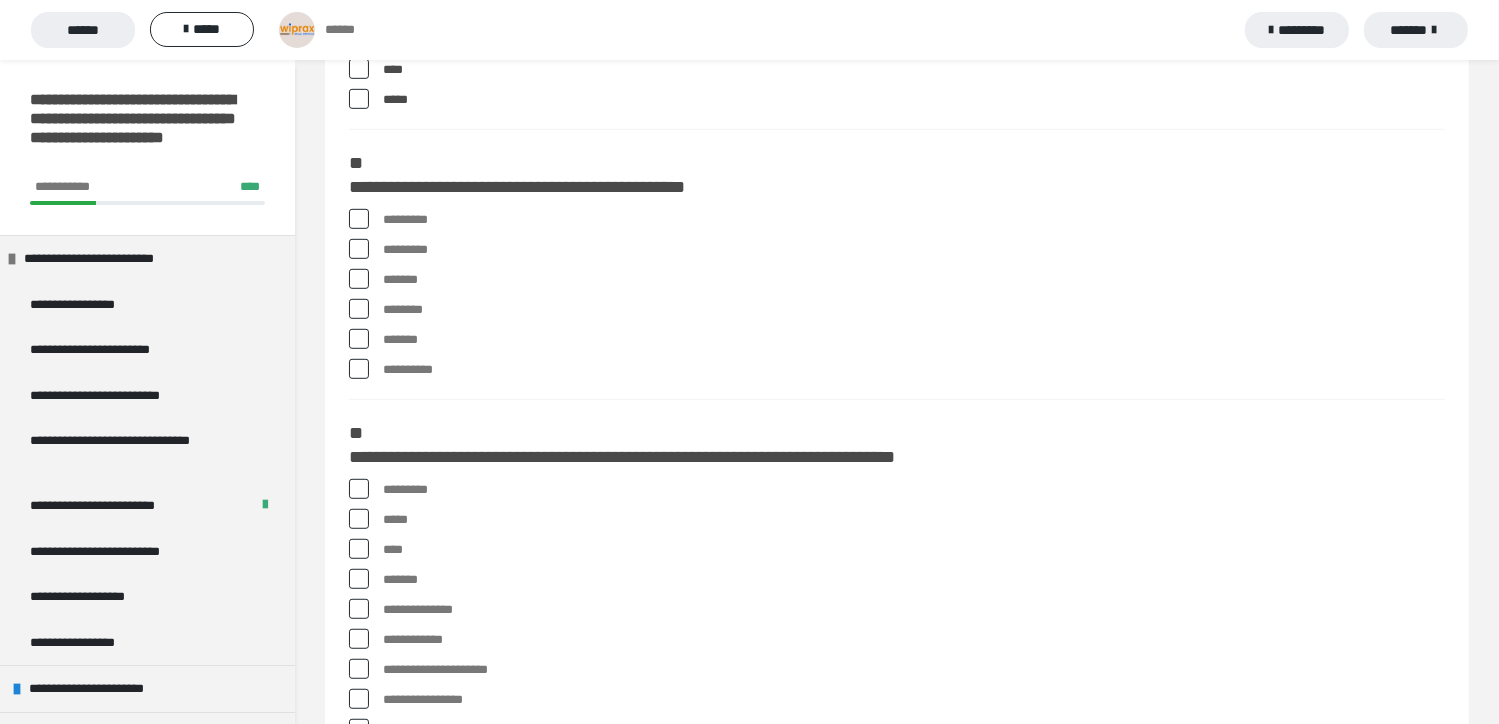 scroll, scrollTop: 1141, scrollLeft: 0, axis: vertical 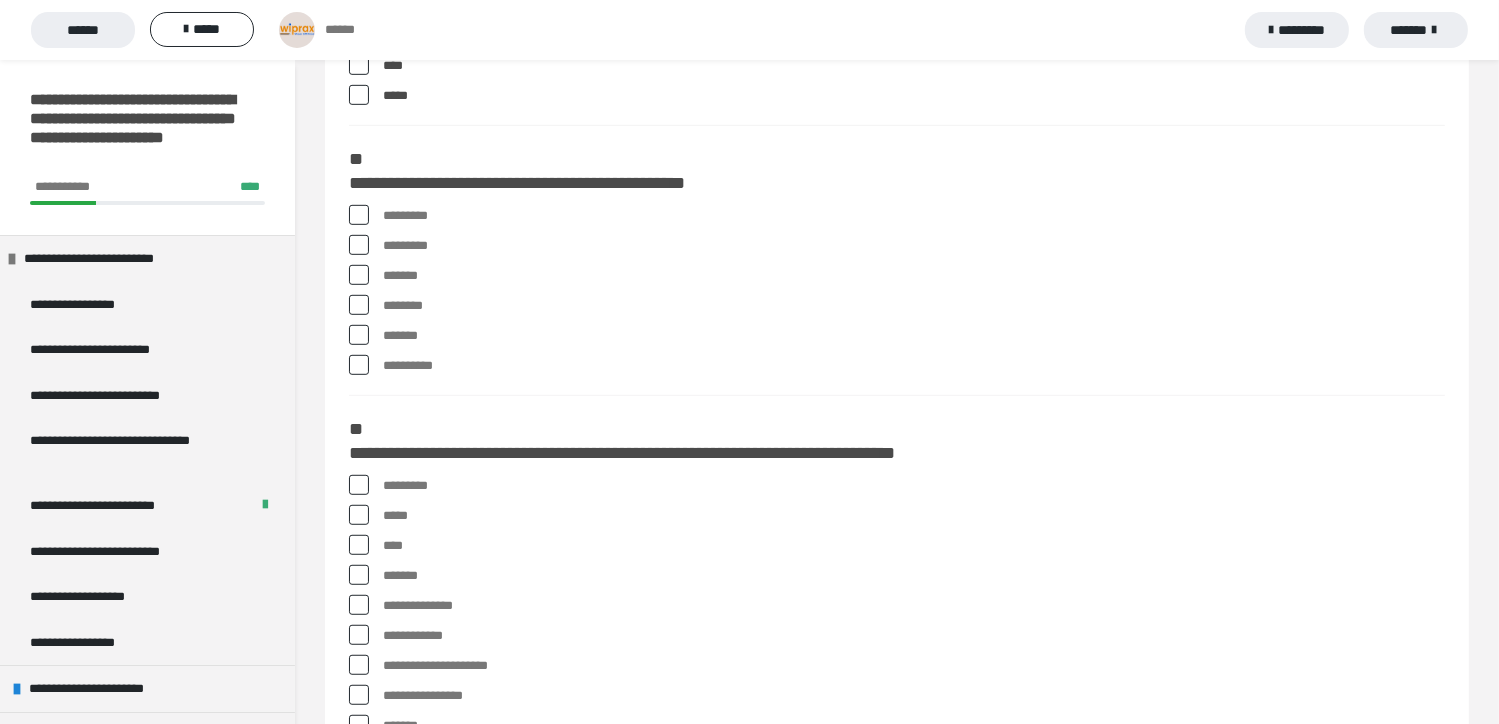 click at bounding box center (359, 215) 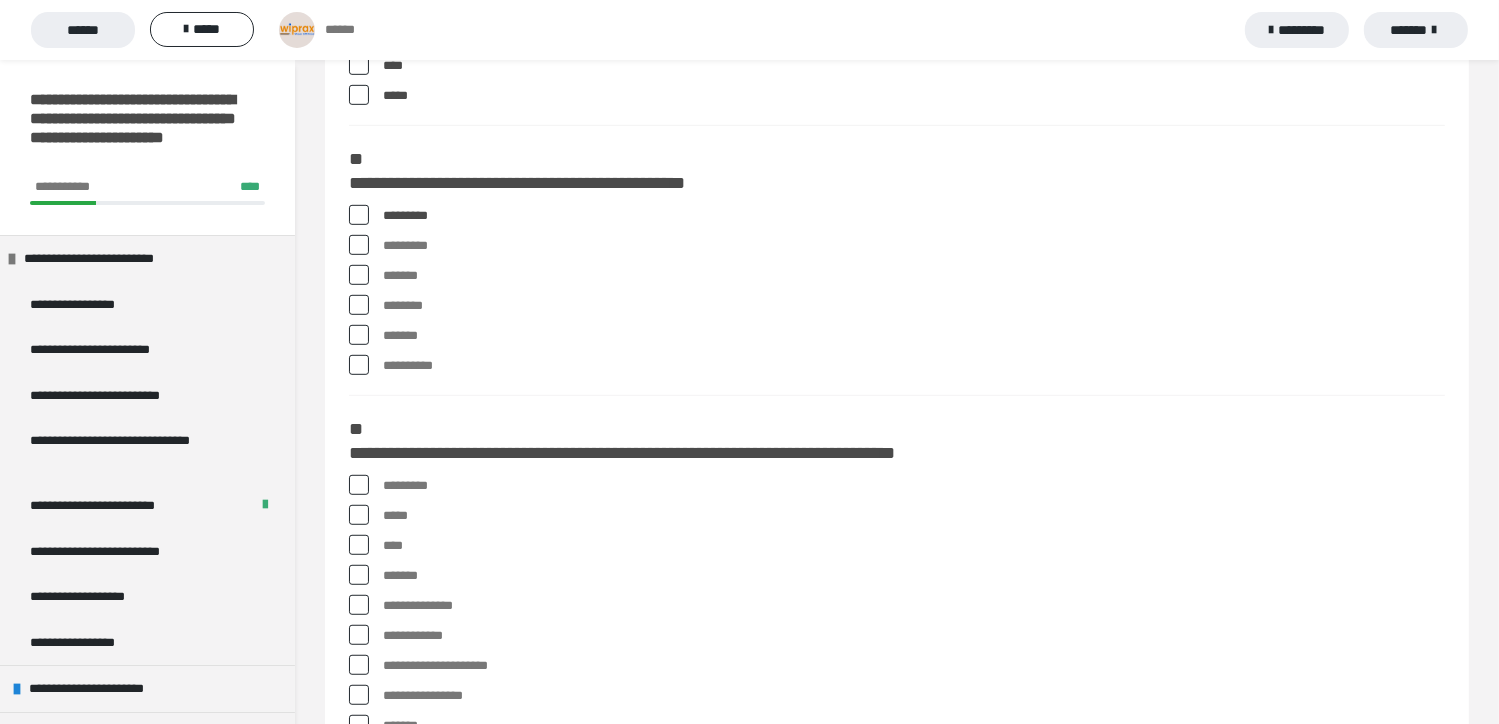 click at bounding box center [359, 275] 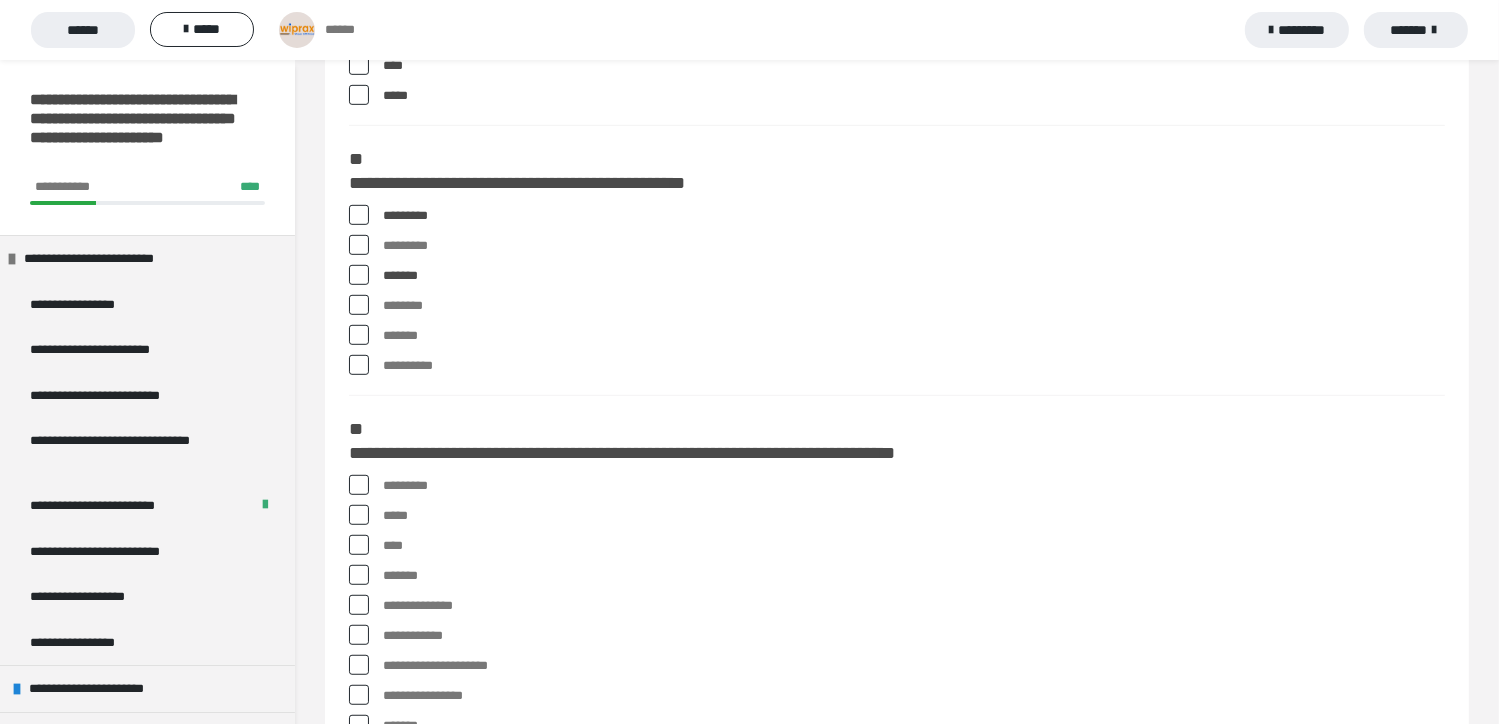 click at bounding box center (359, 305) 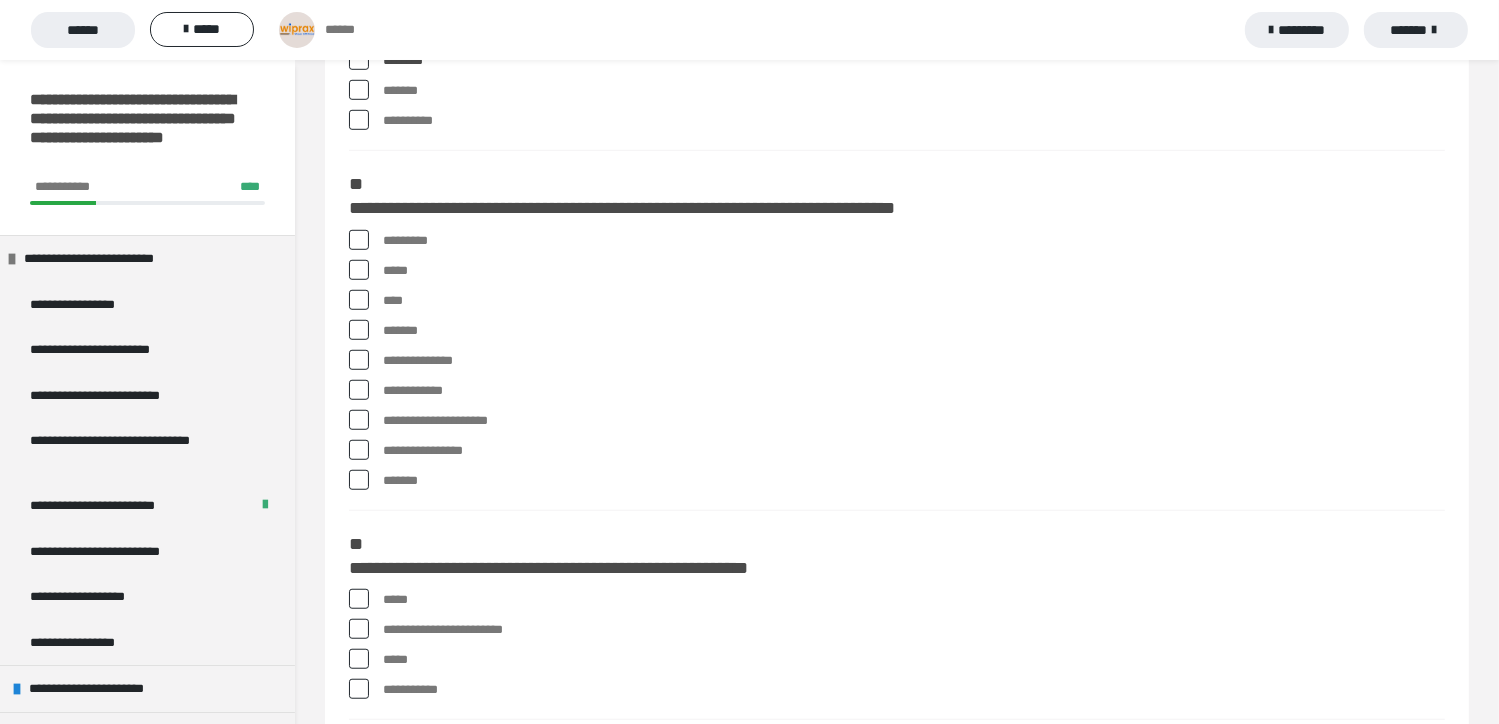 scroll, scrollTop: 1397, scrollLeft: 0, axis: vertical 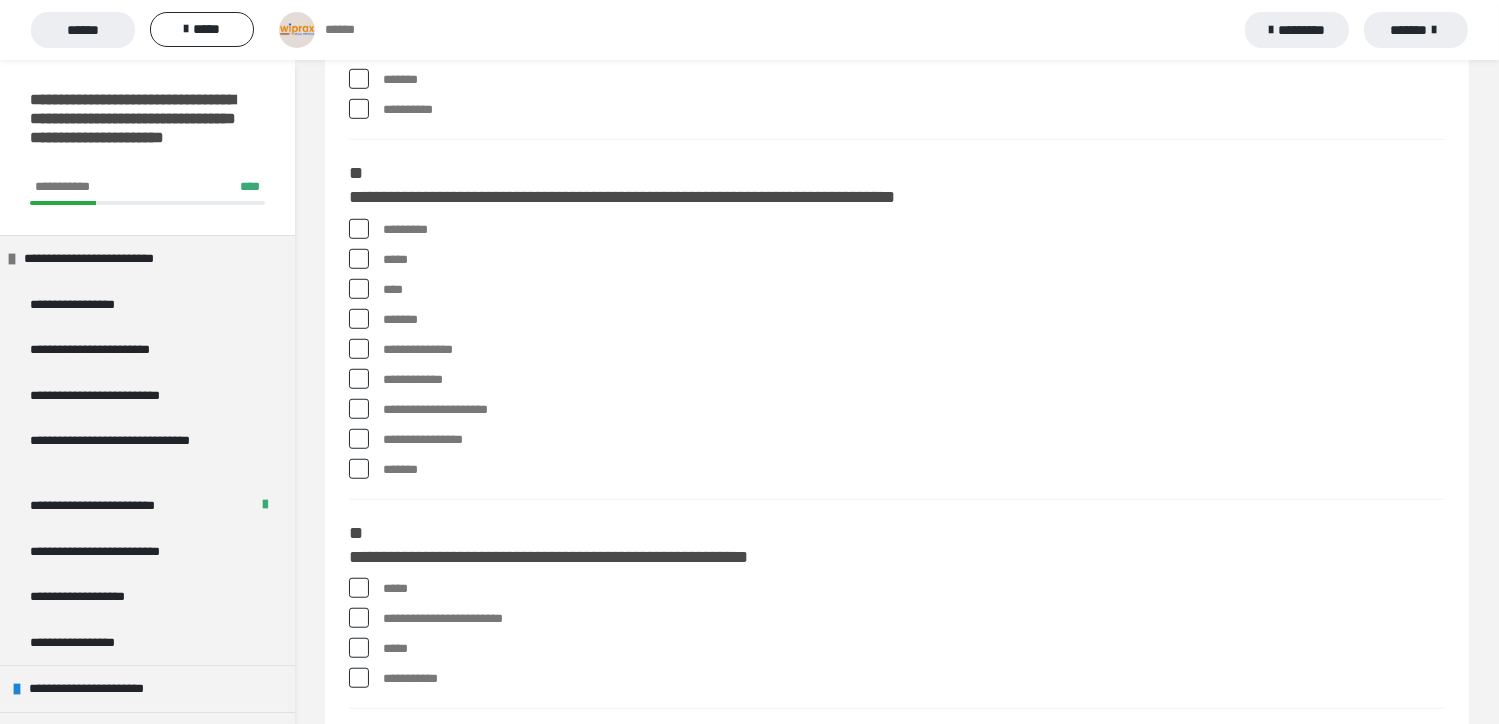 click at bounding box center (359, 229) 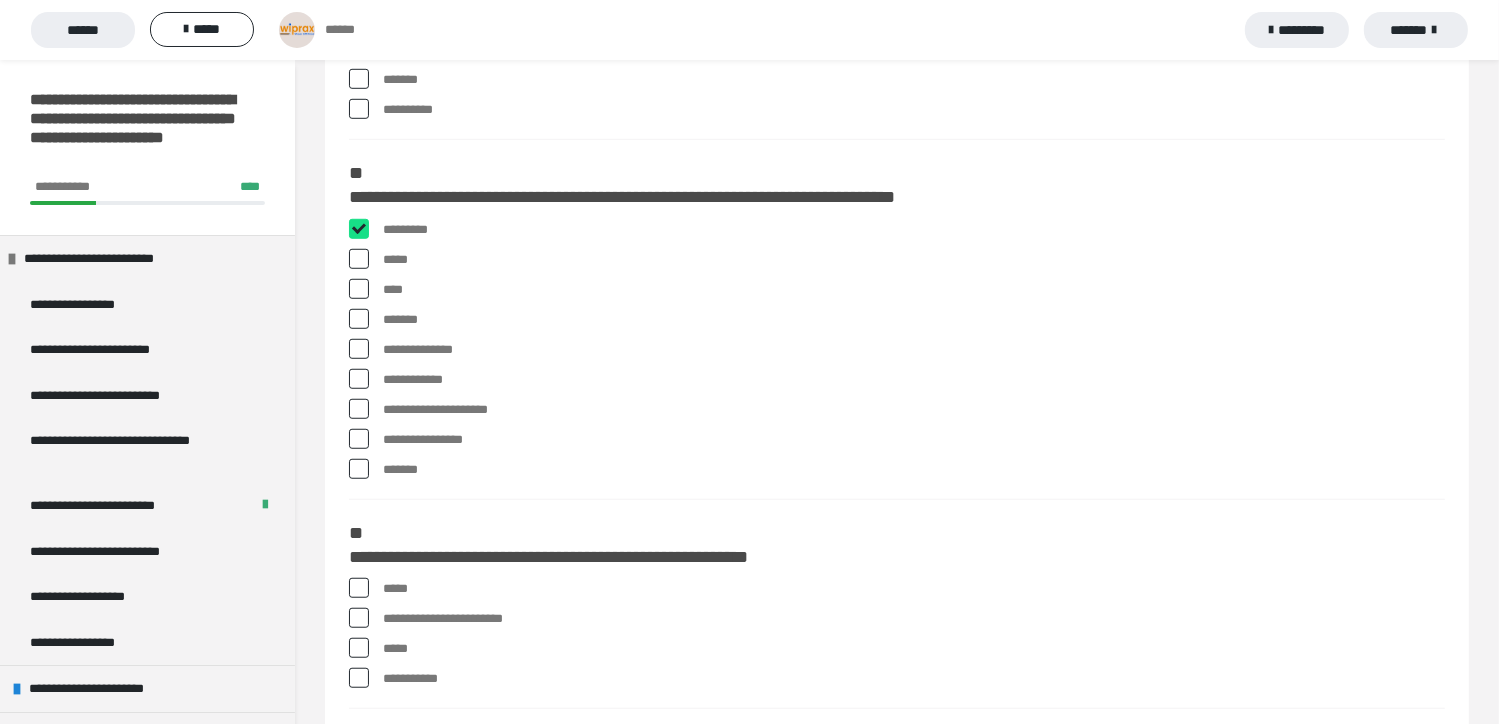 checkbox on "****" 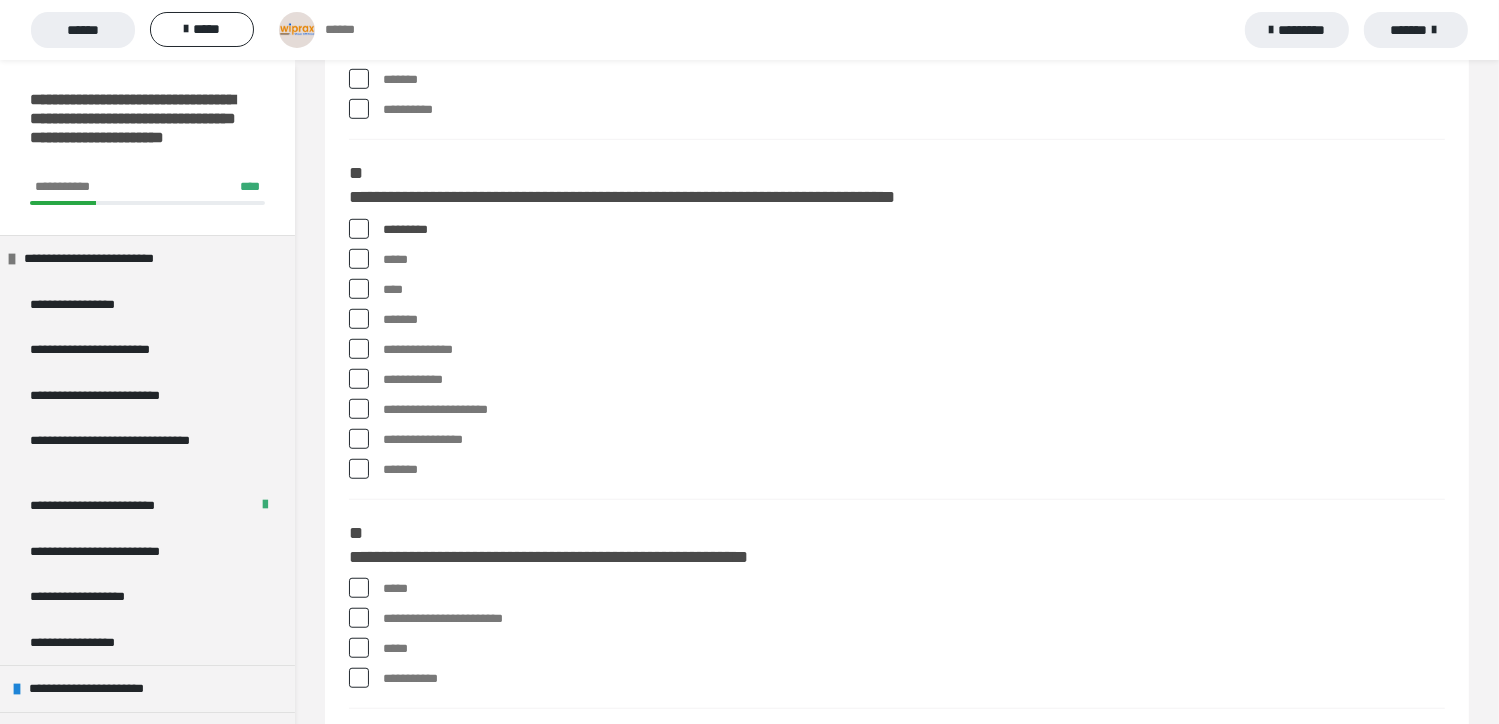 click at bounding box center (359, 259) 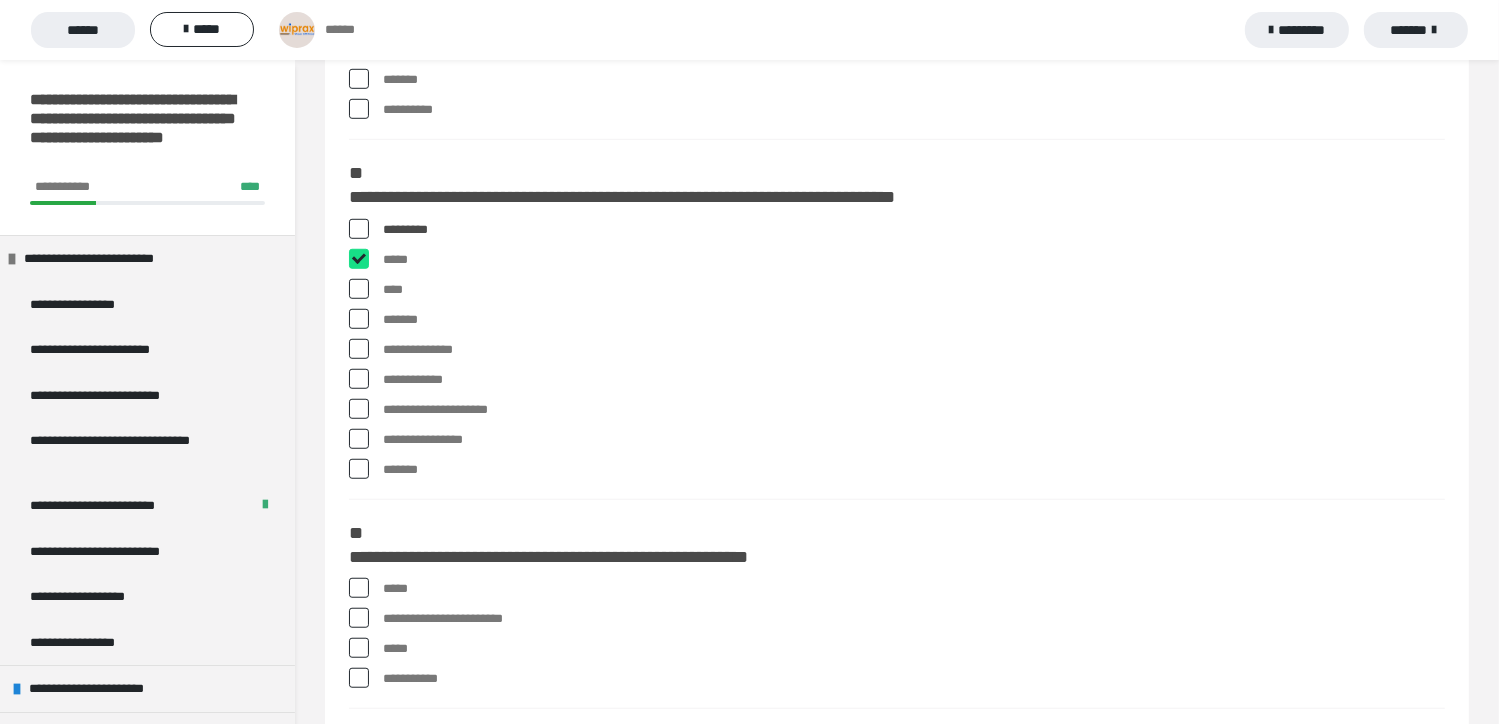 checkbox on "****" 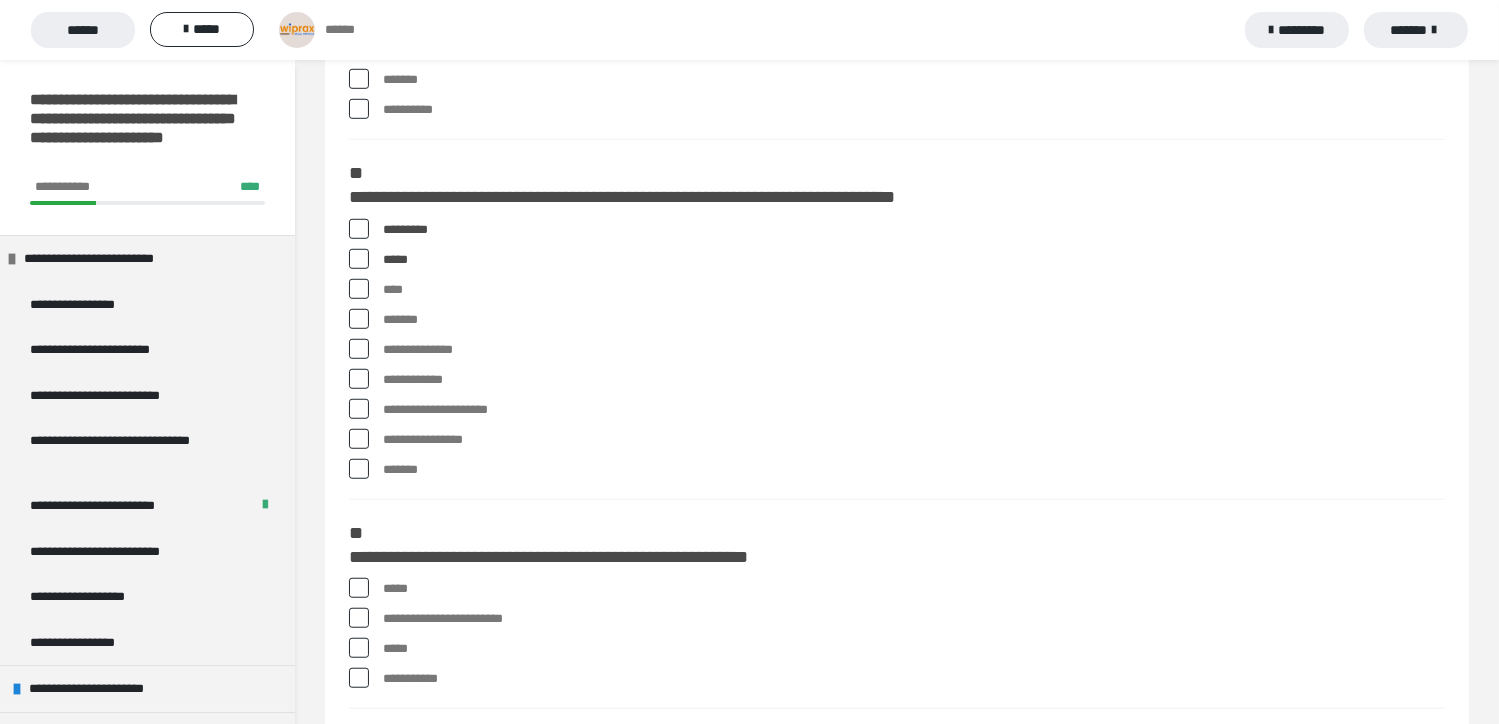 click at bounding box center (359, 289) 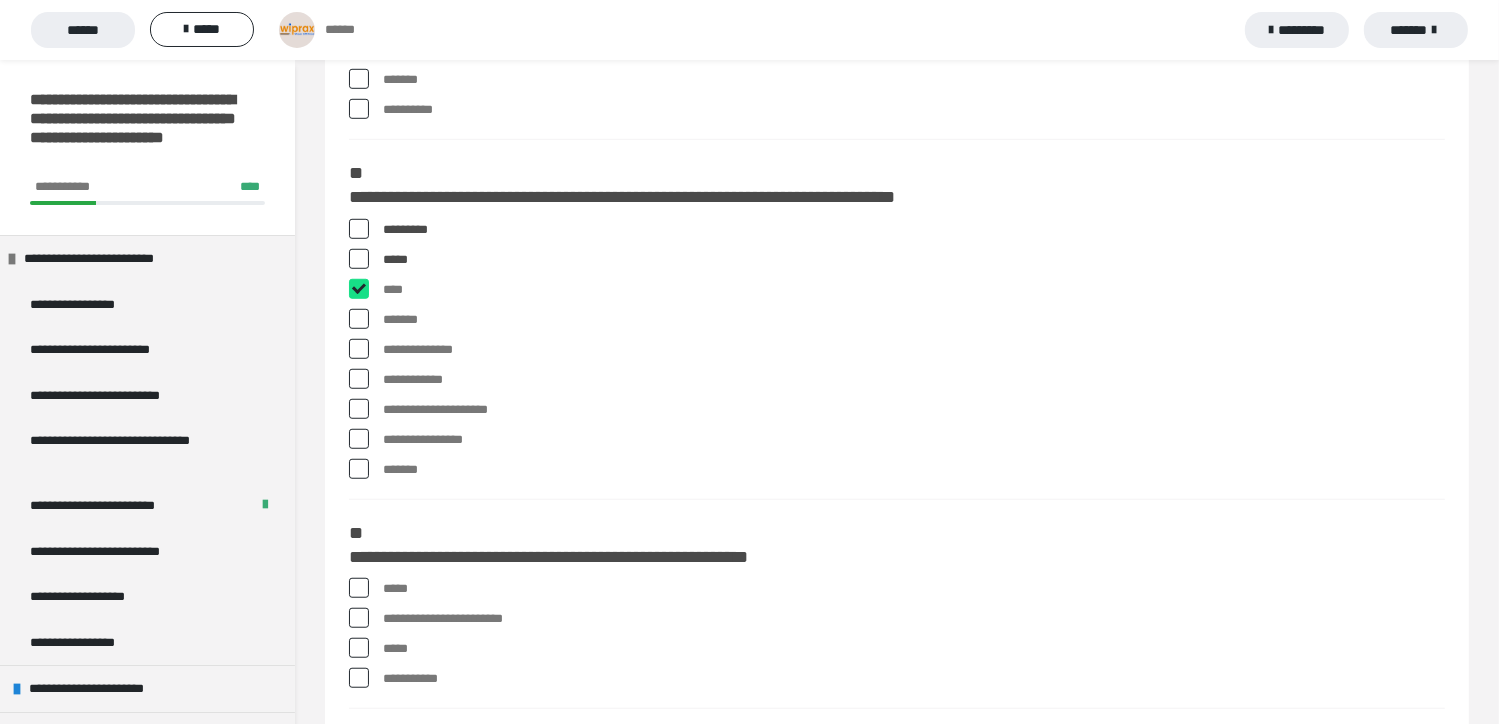 checkbox on "****" 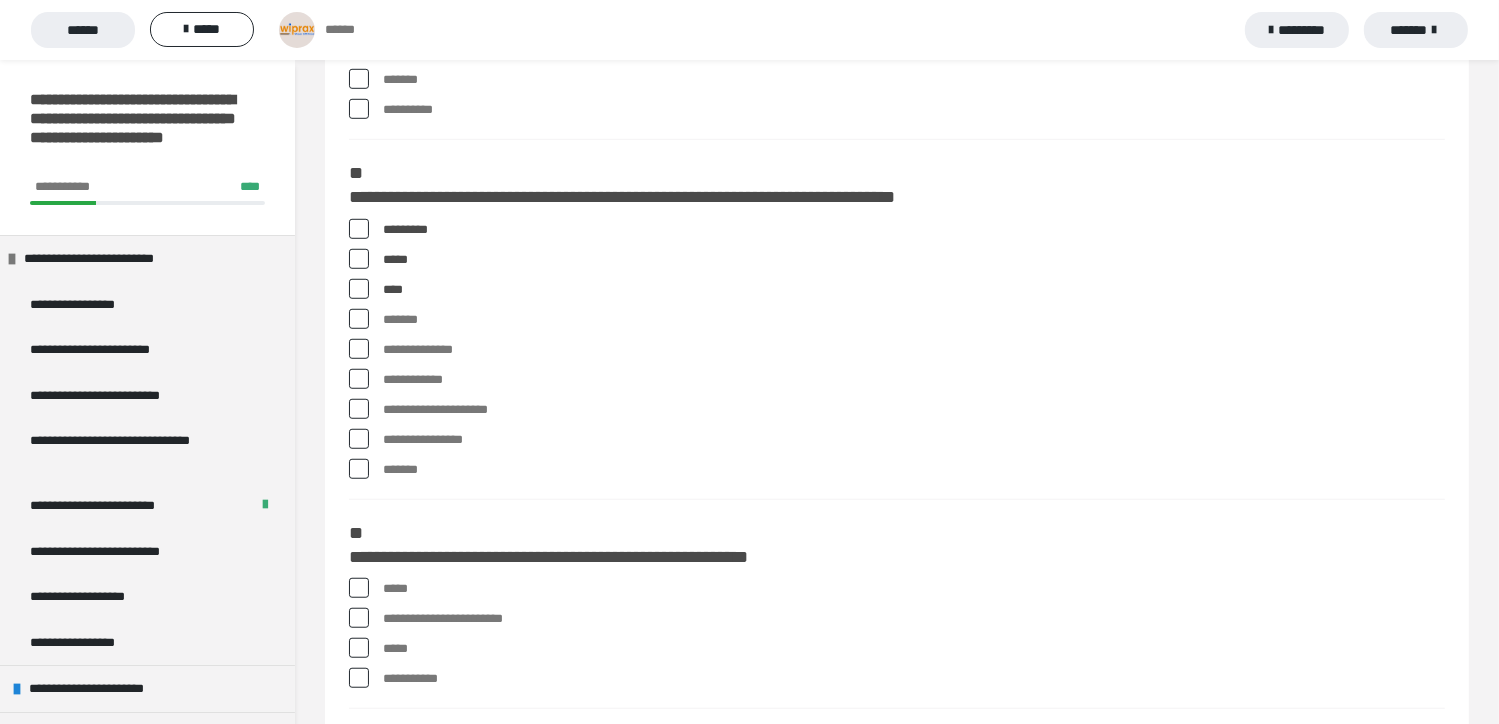 click at bounding box center [359, 349] 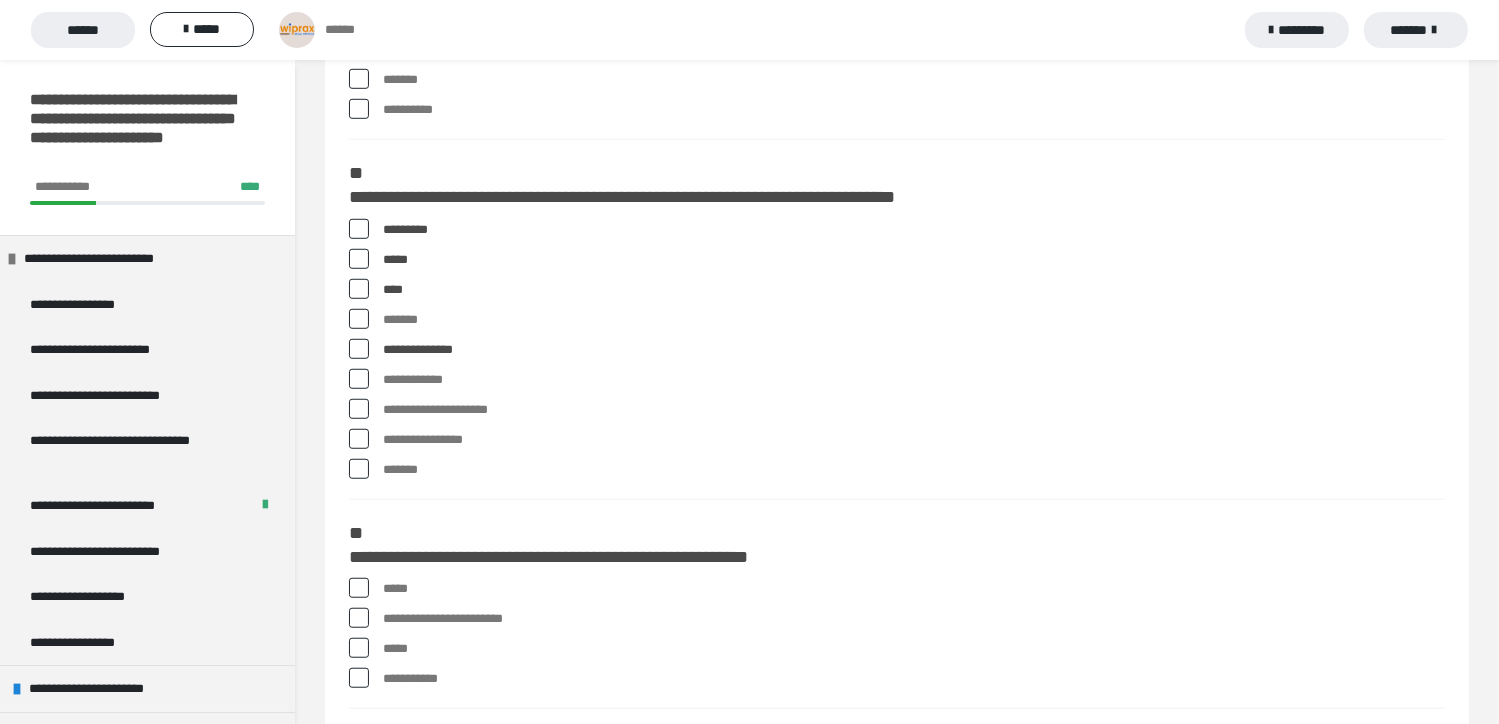 click at bounding box center [359, 469] 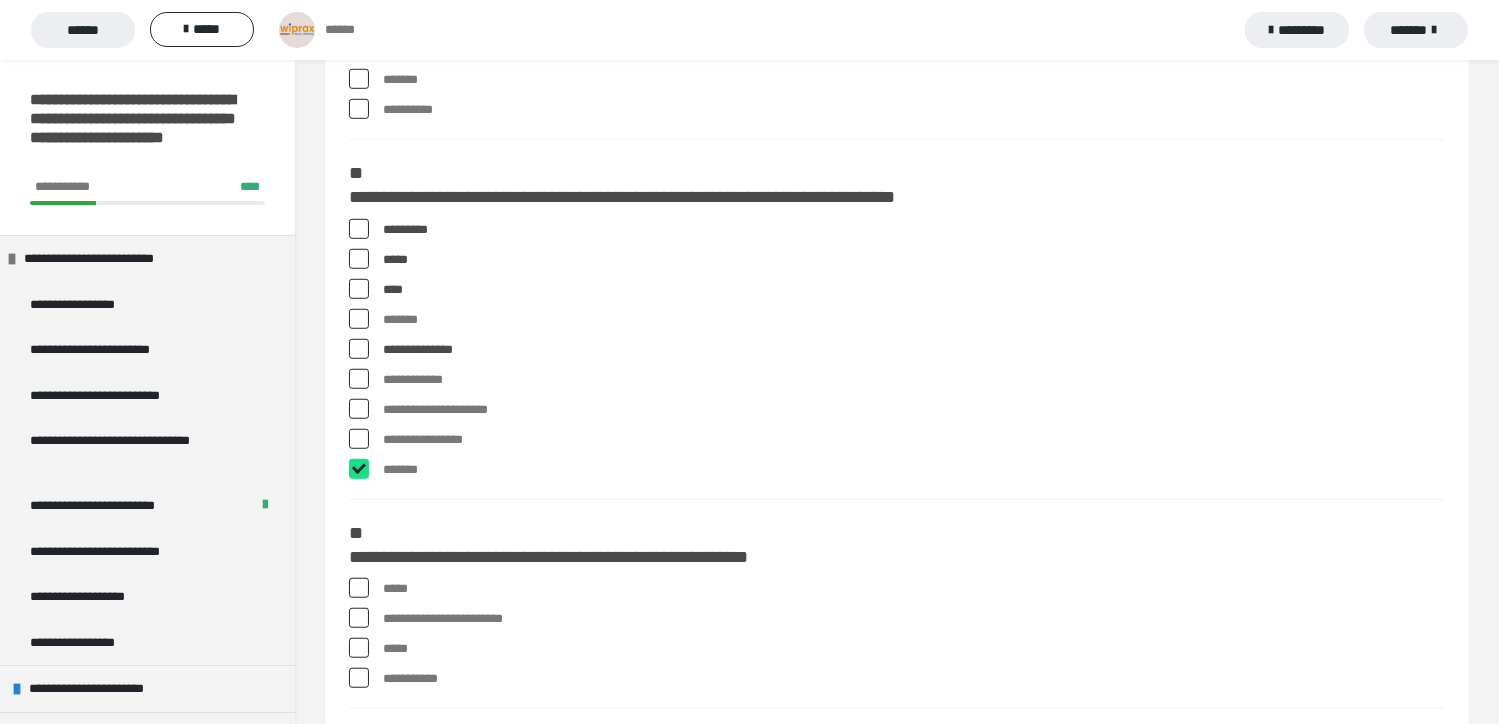 checkbox on "****" 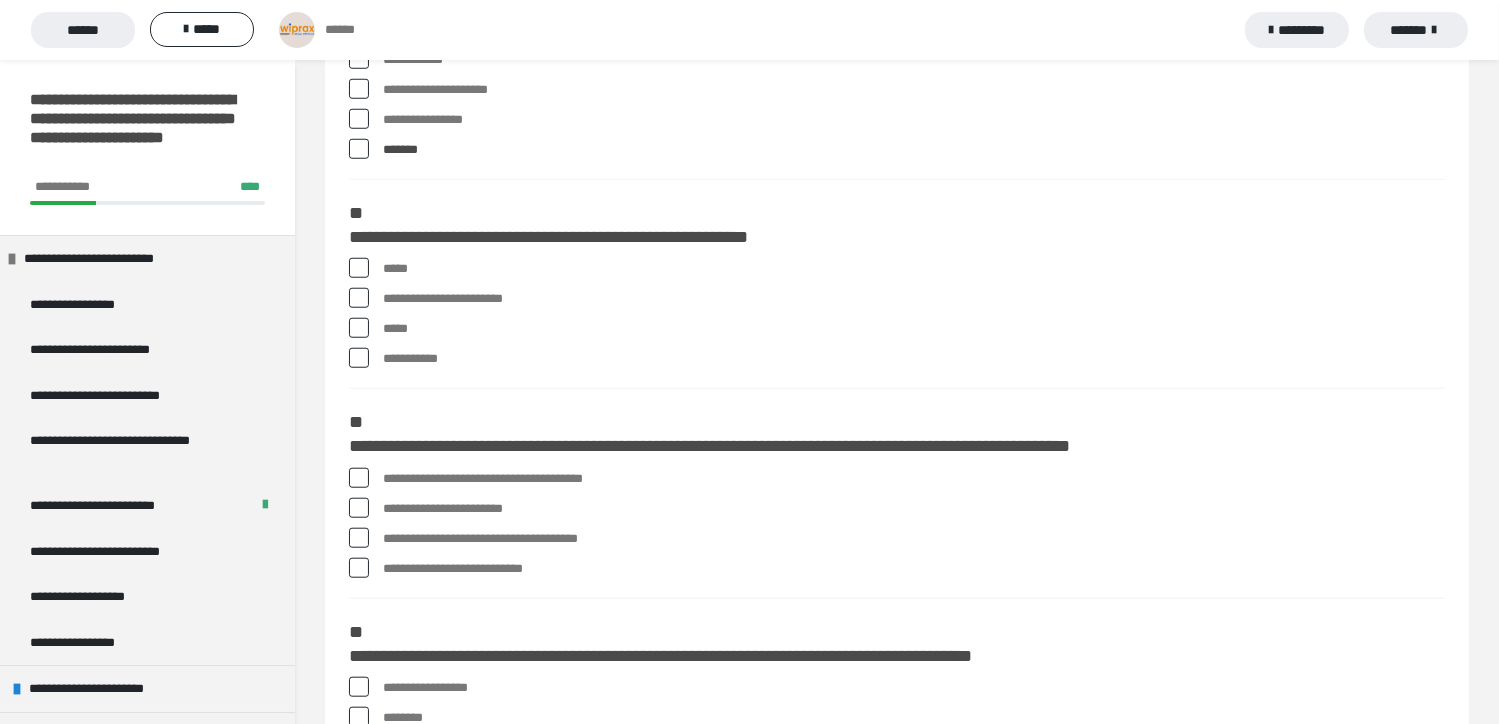 scroll, scrollTop: 1728, scrollLeft: 0, axis: vertical 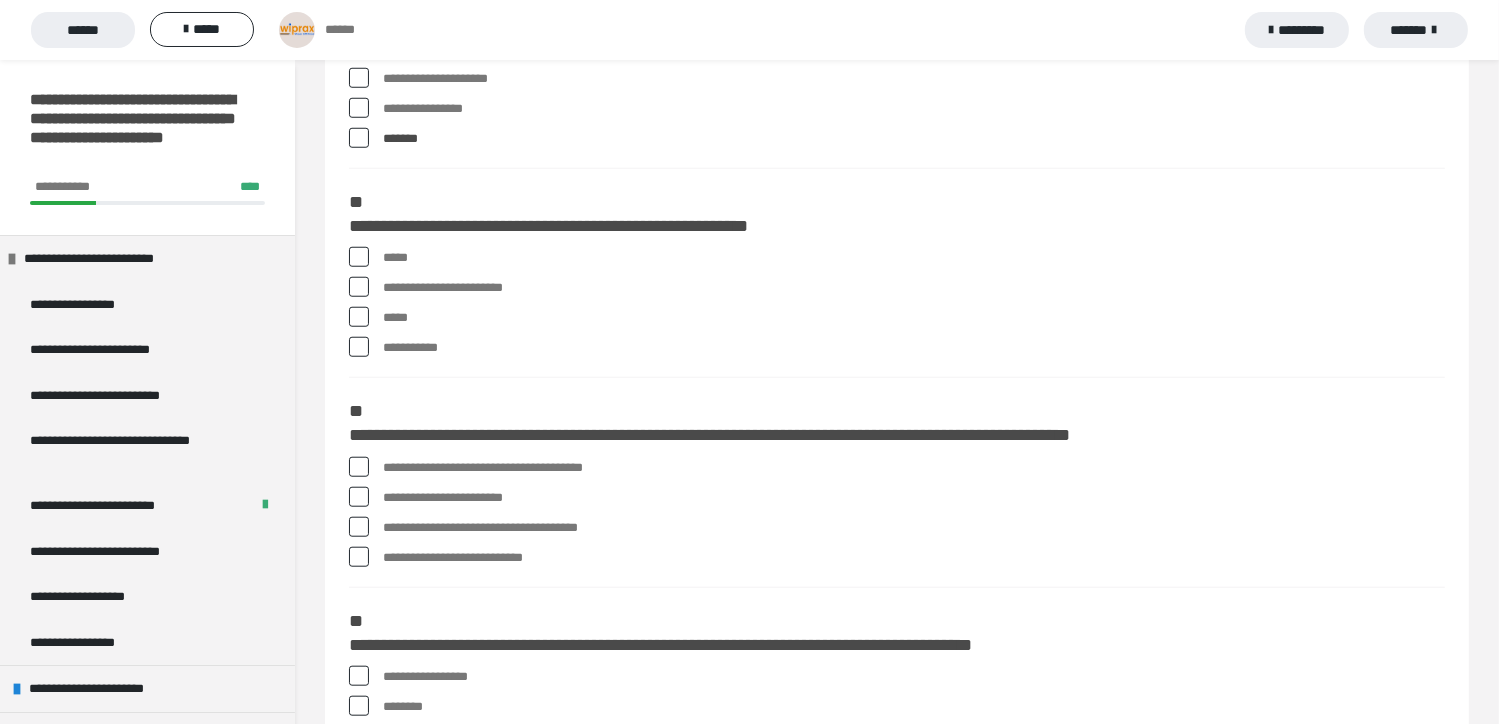 click at bounding box center (359, 257) 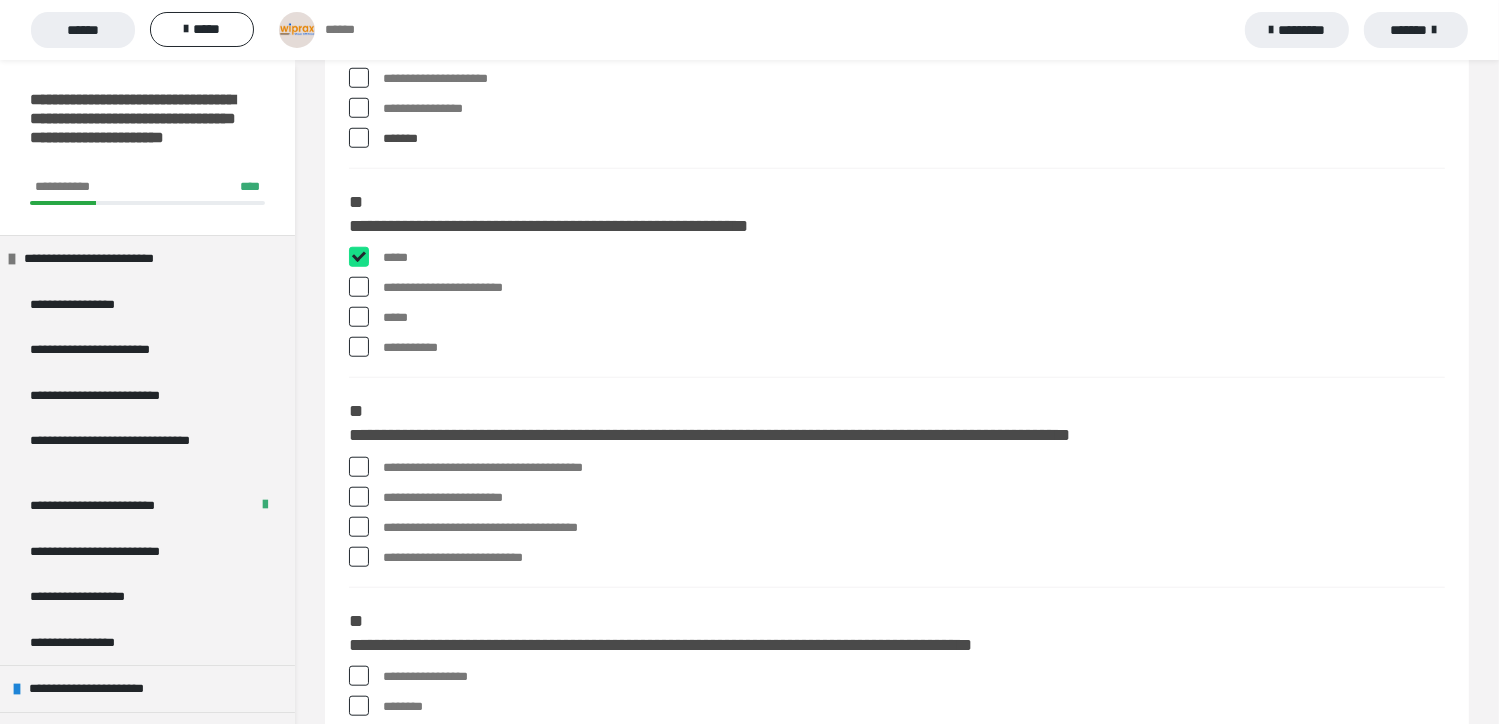 checkbox on "****" 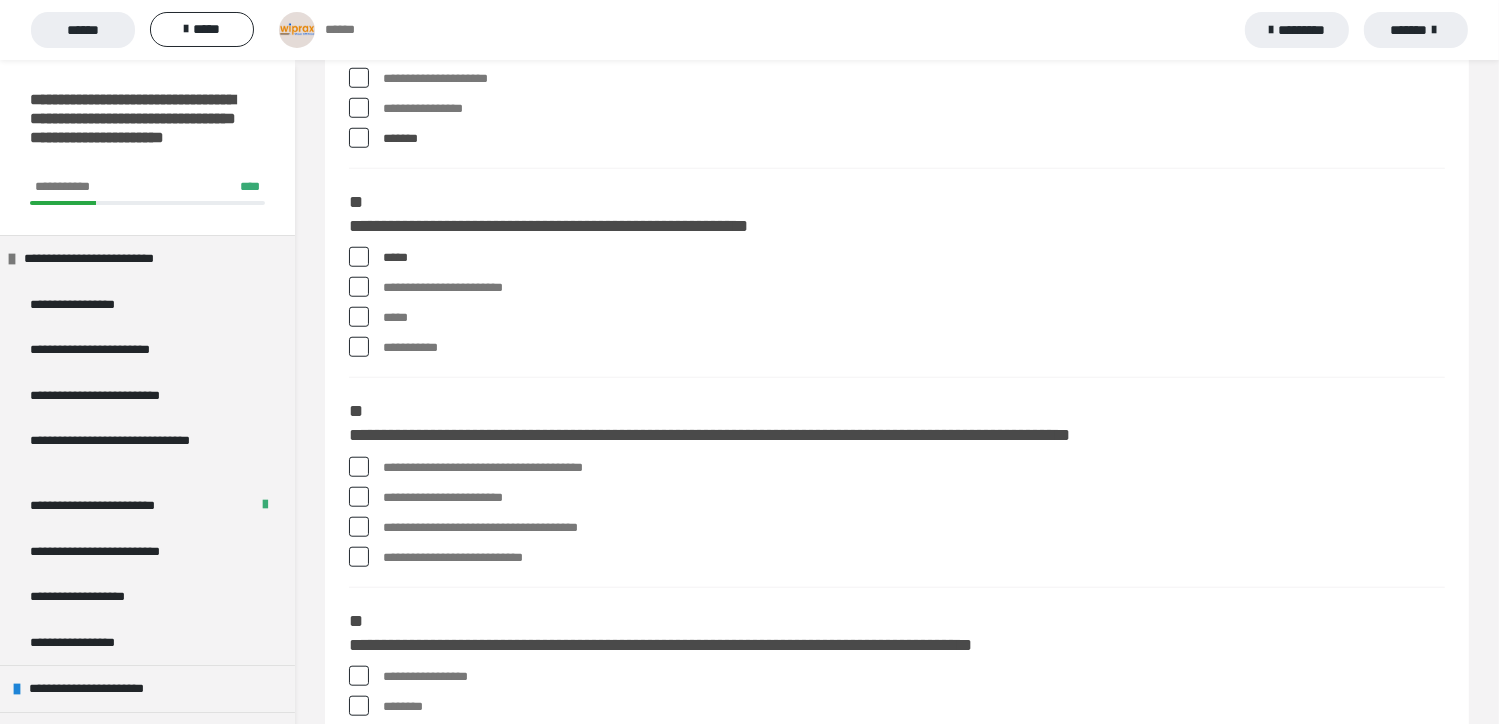 click at bounding box center [359, 287] 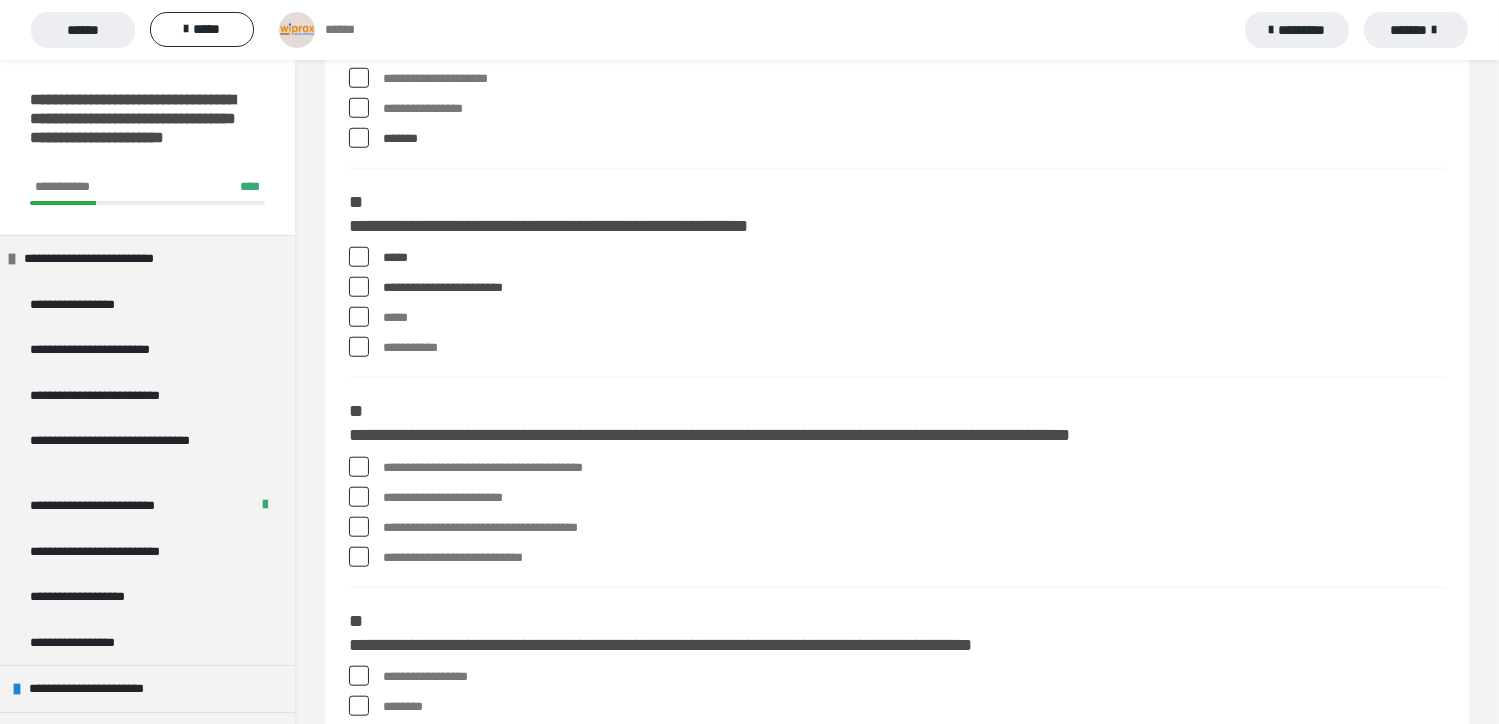 click at bounding box center [359, 317] 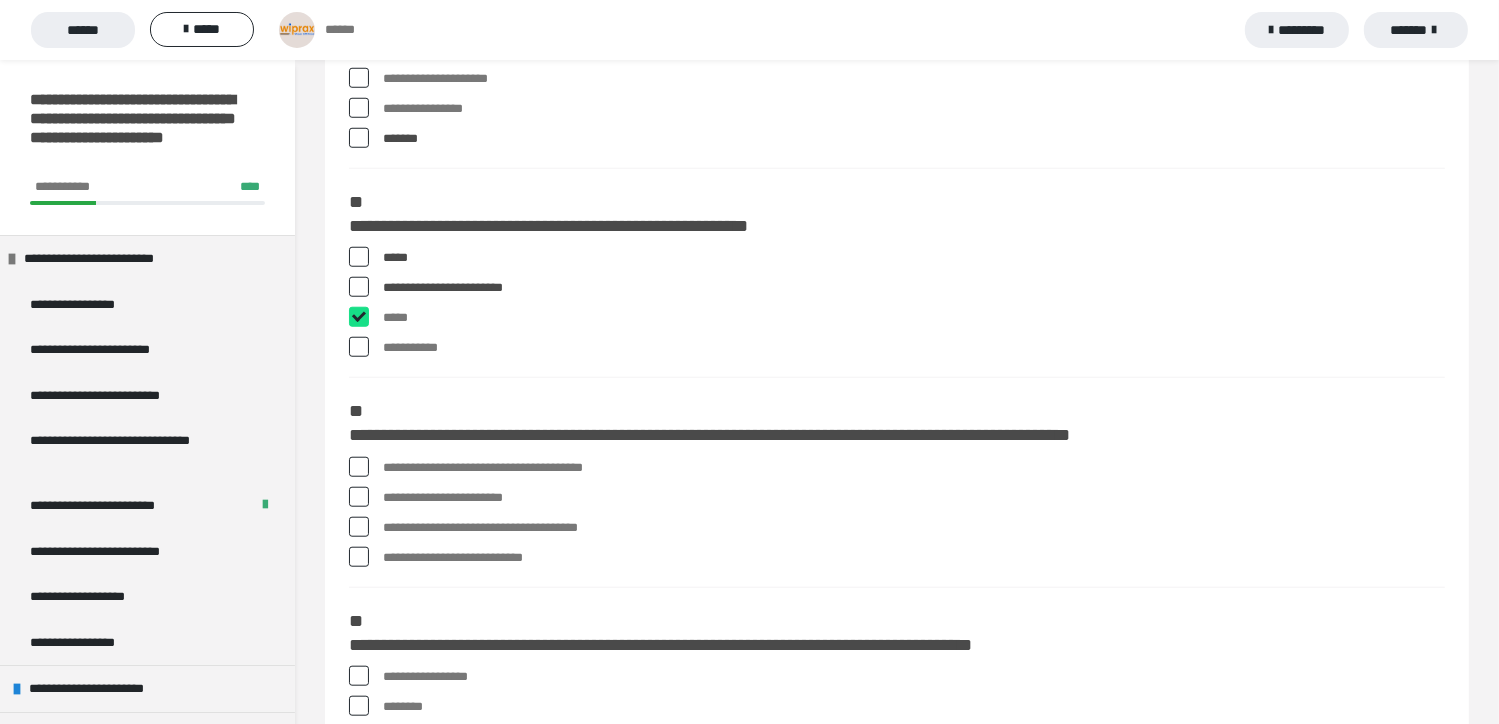 checkbox on "****" 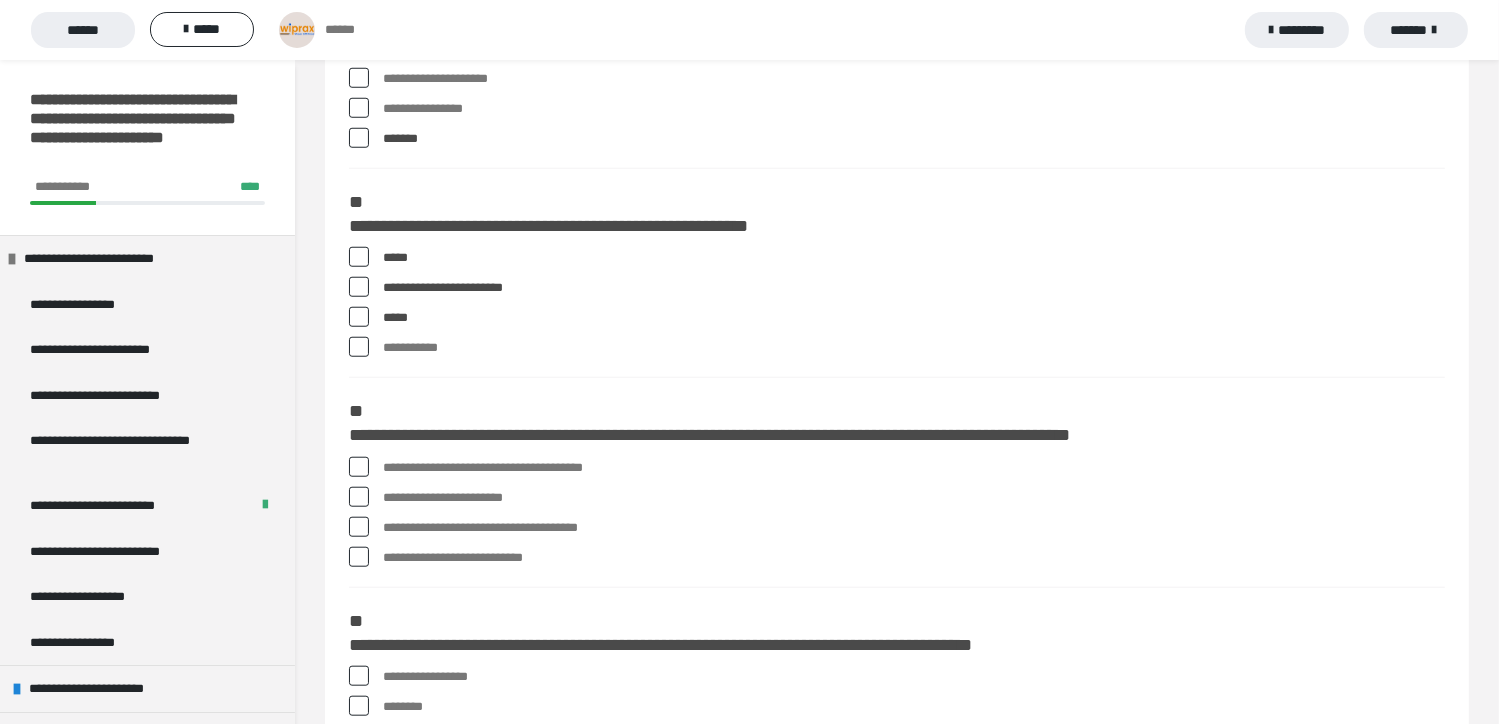 click at bounding box center (359, 347) 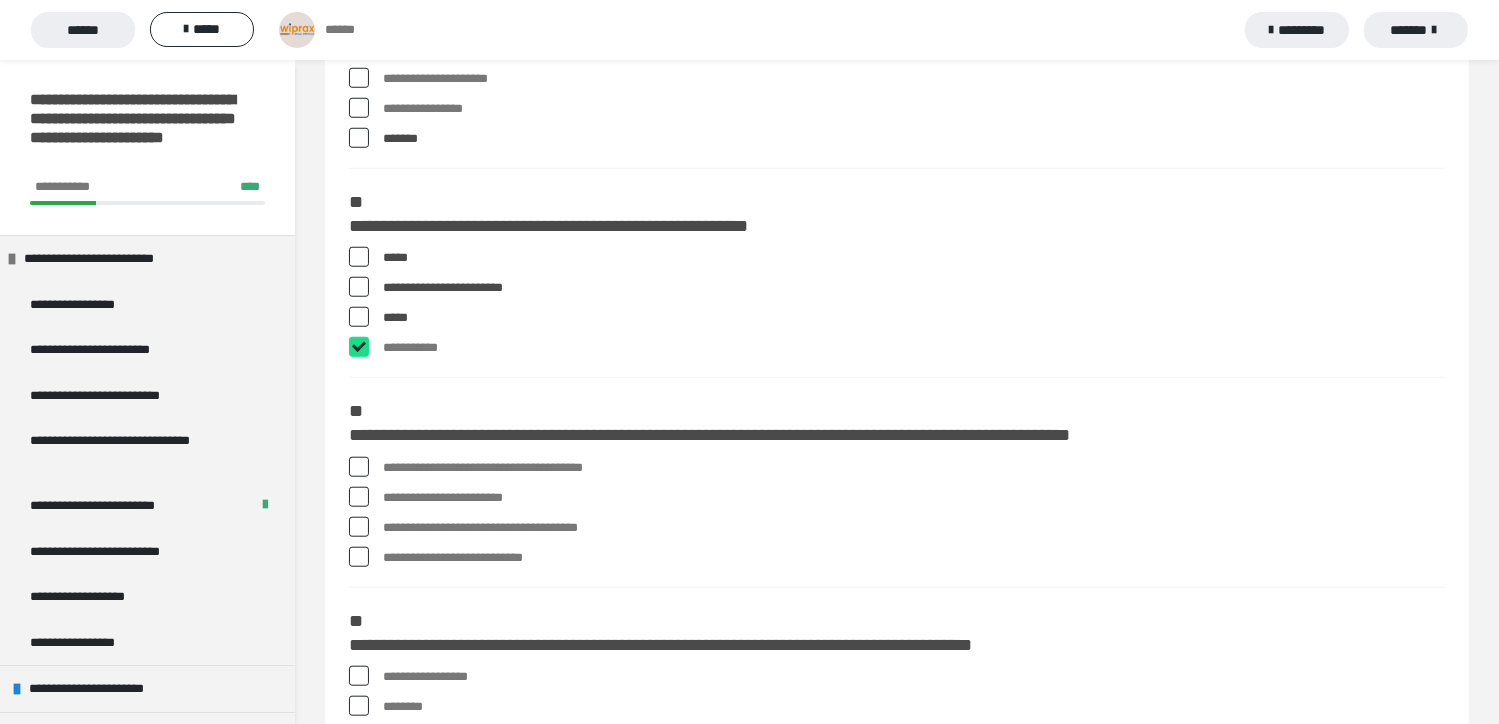 checkbox on "****" 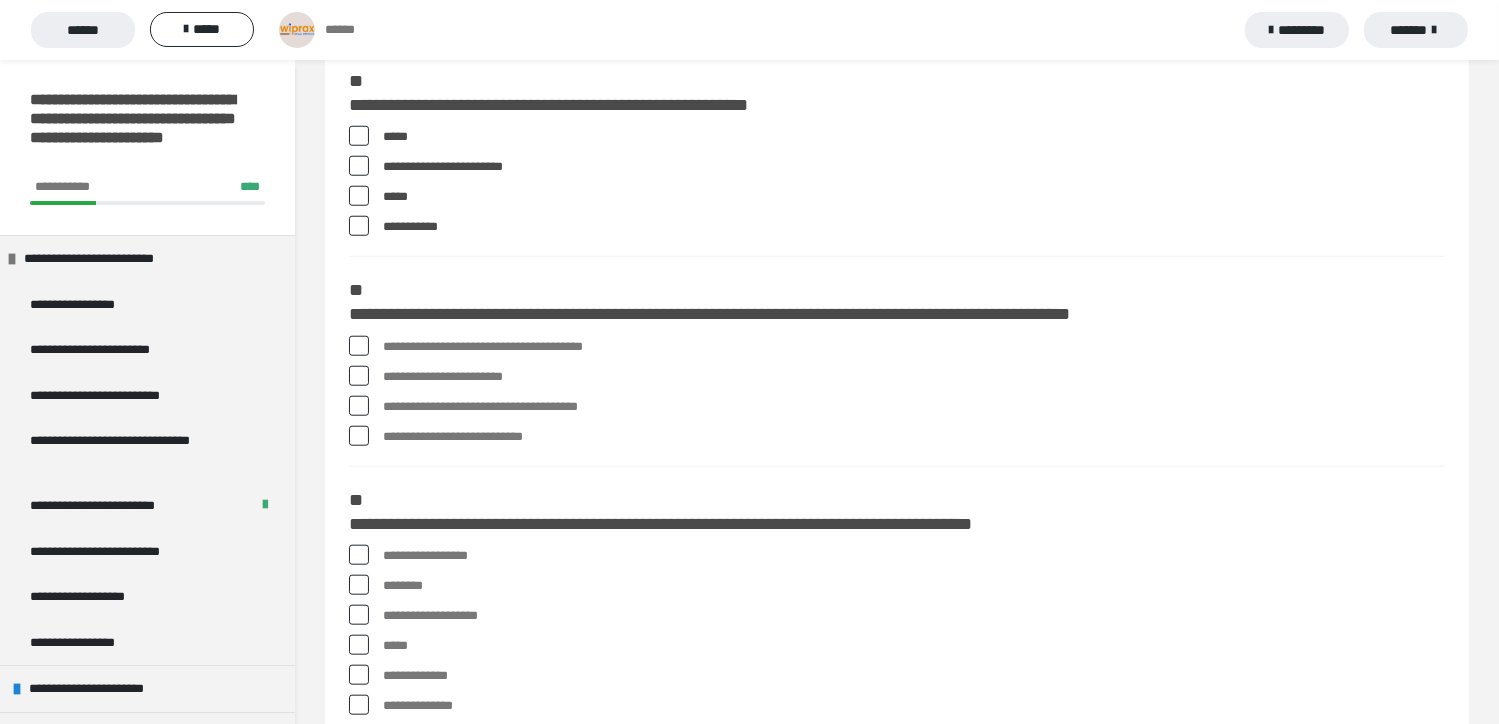 scroll, scrollTop: 1853, scrollLeft: 0, axis: vertical 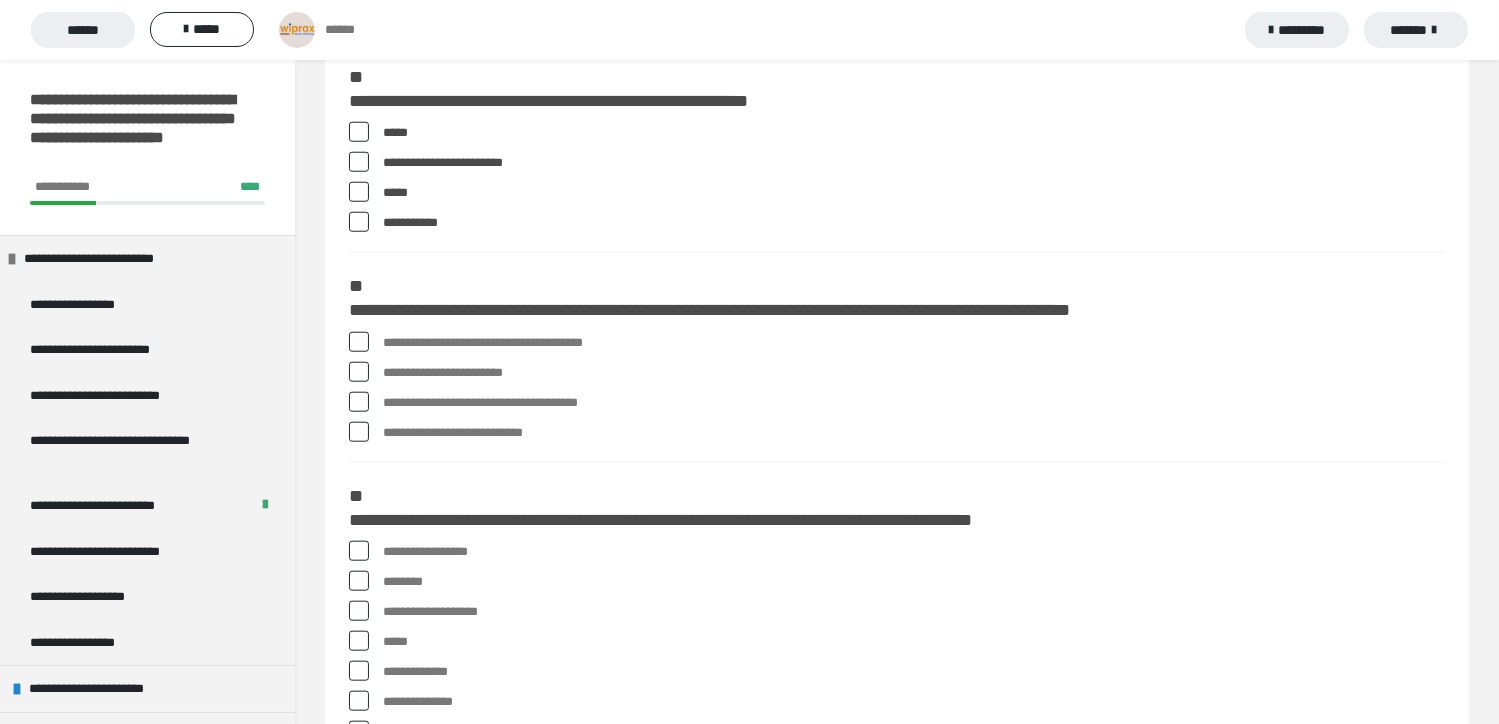click at bounding box center (359, 342) 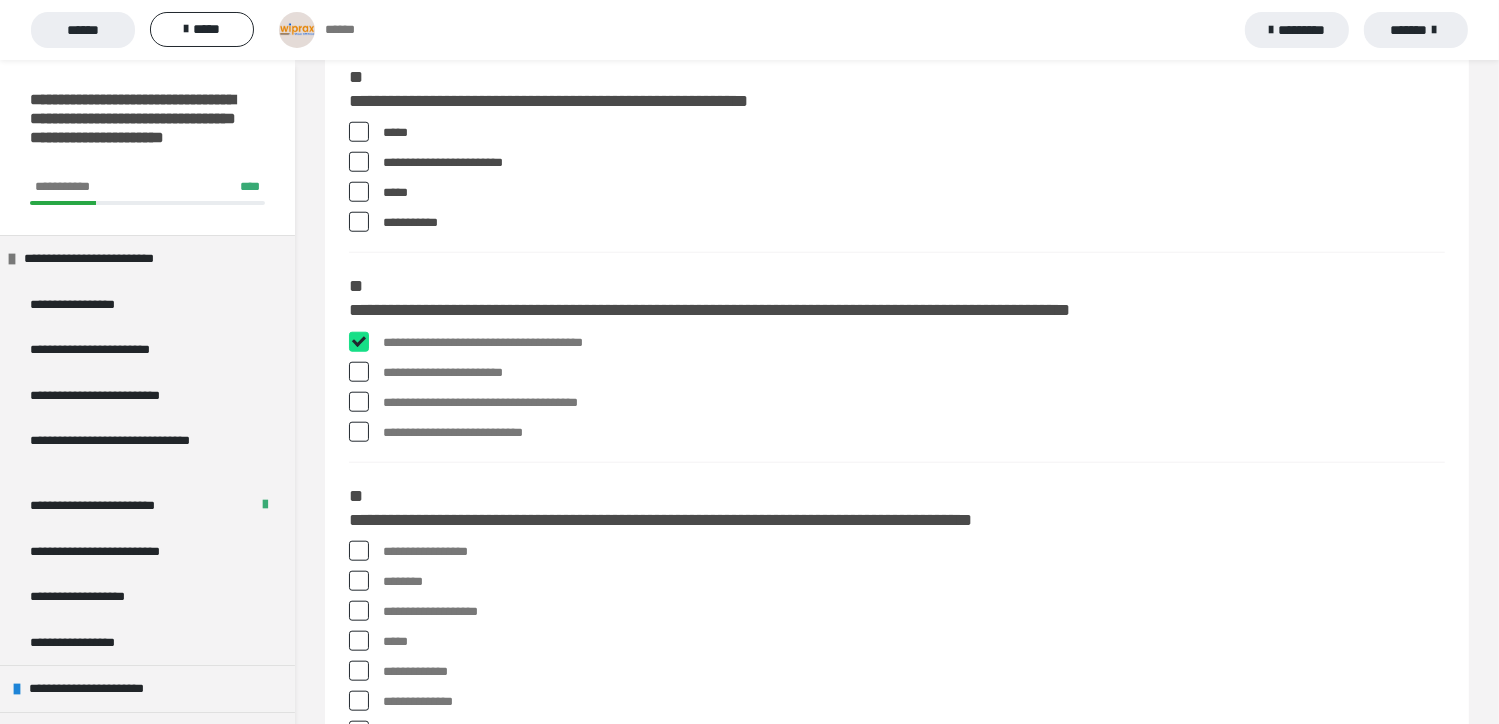 checkbox on "****" 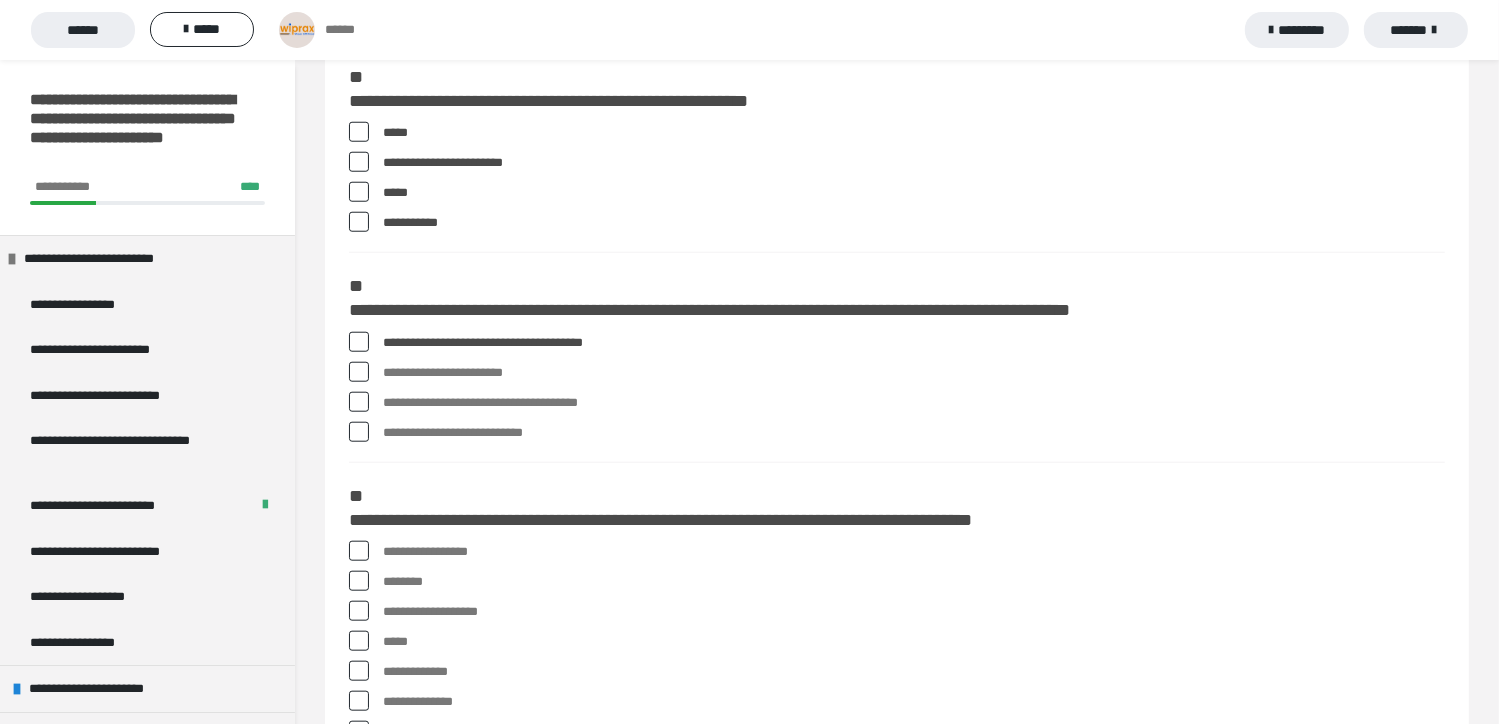 click at bounding box center [359, 402] 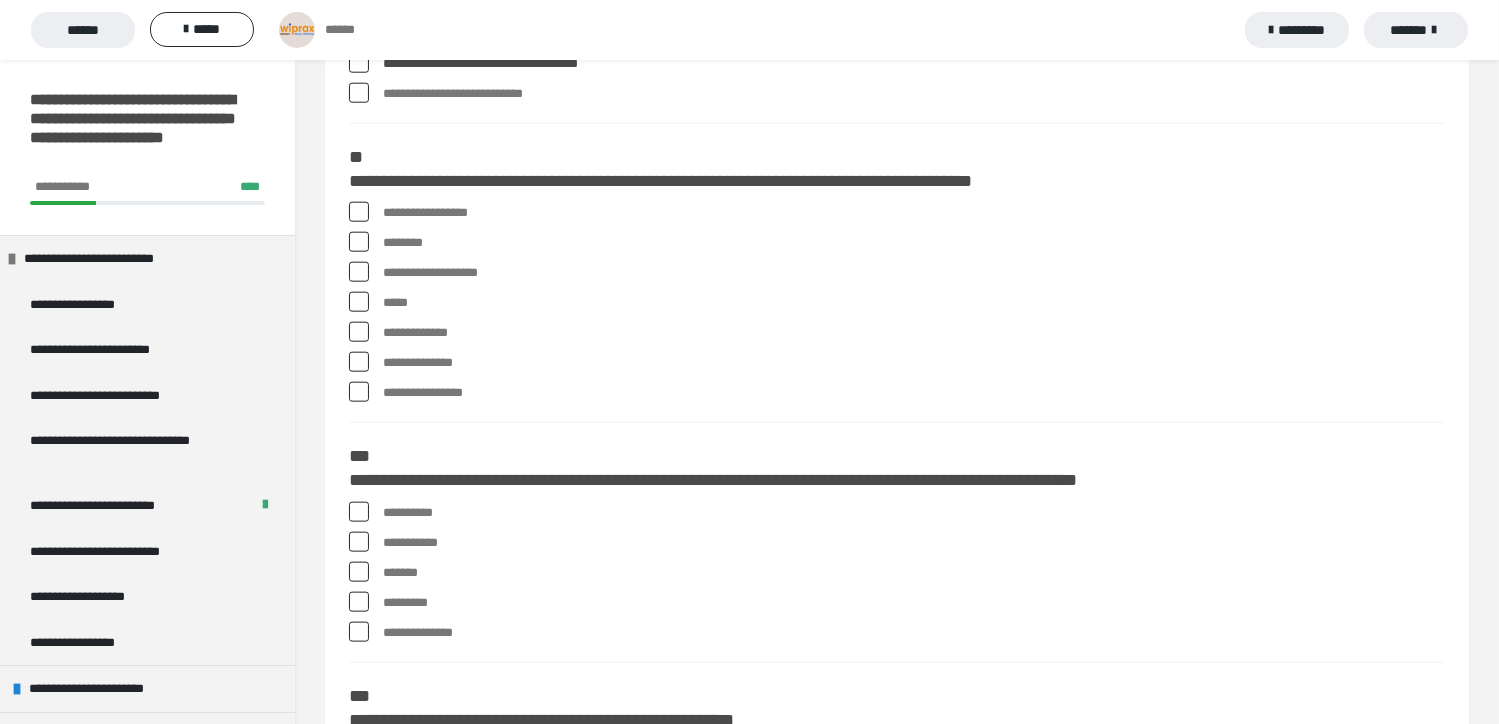 scroll, scrollTop: 2204, scrollLeft: 0, axis: vertical 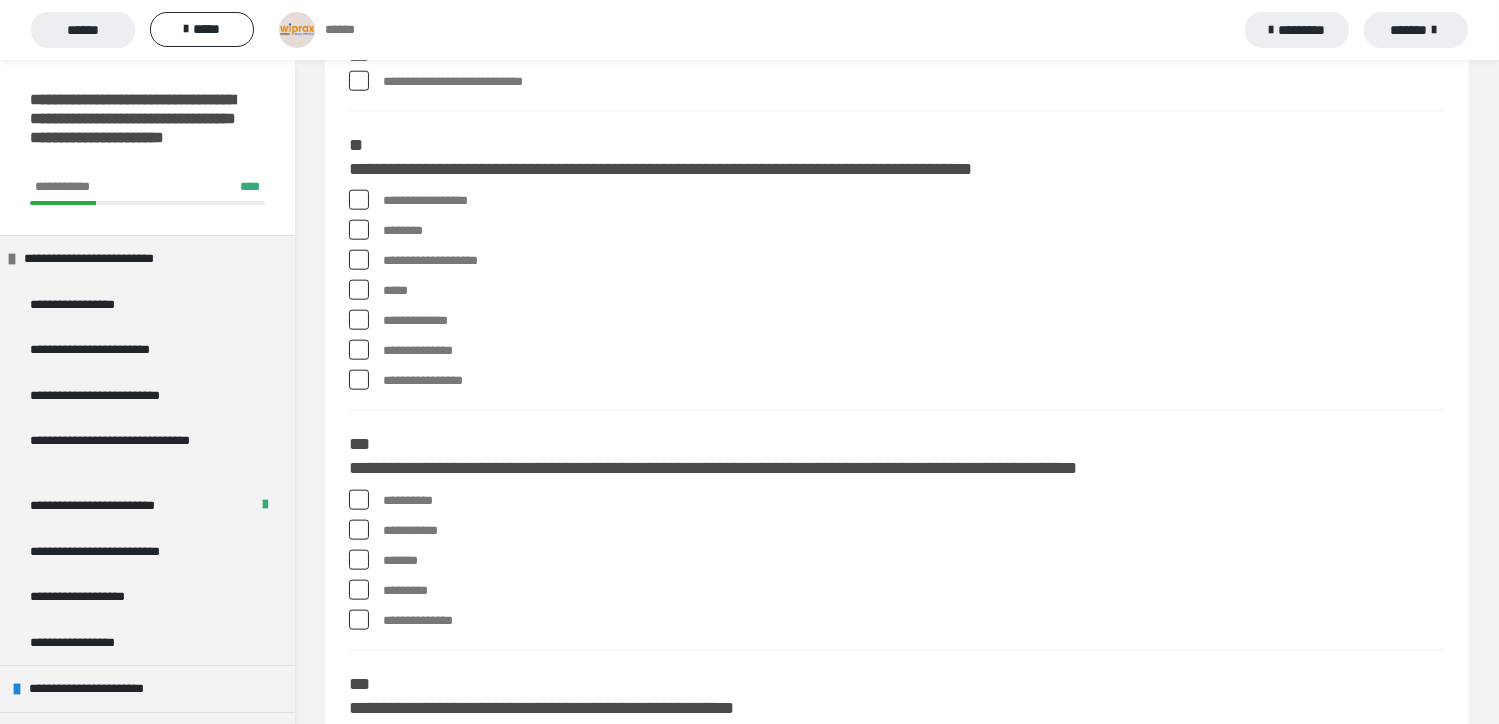click at bounding box center [359, 200] 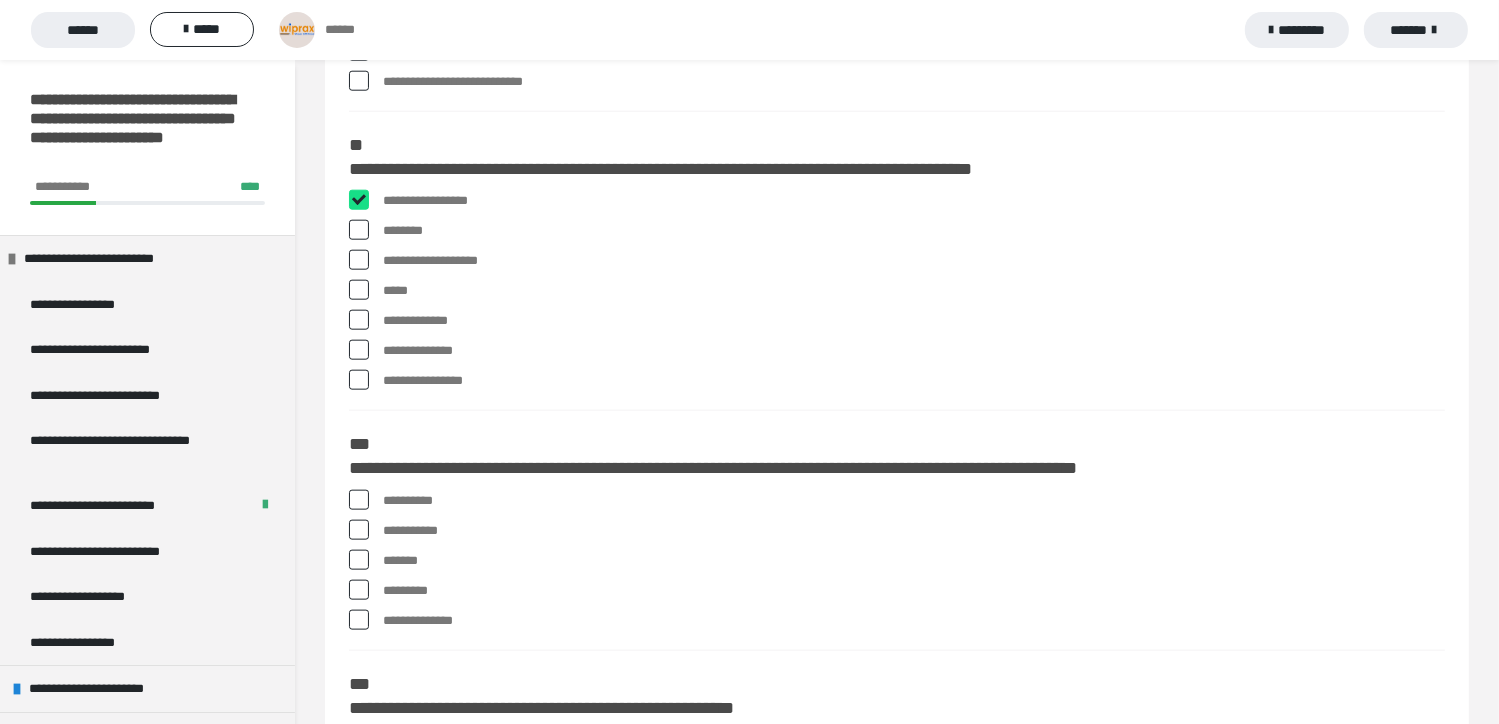 checkbox on "****" 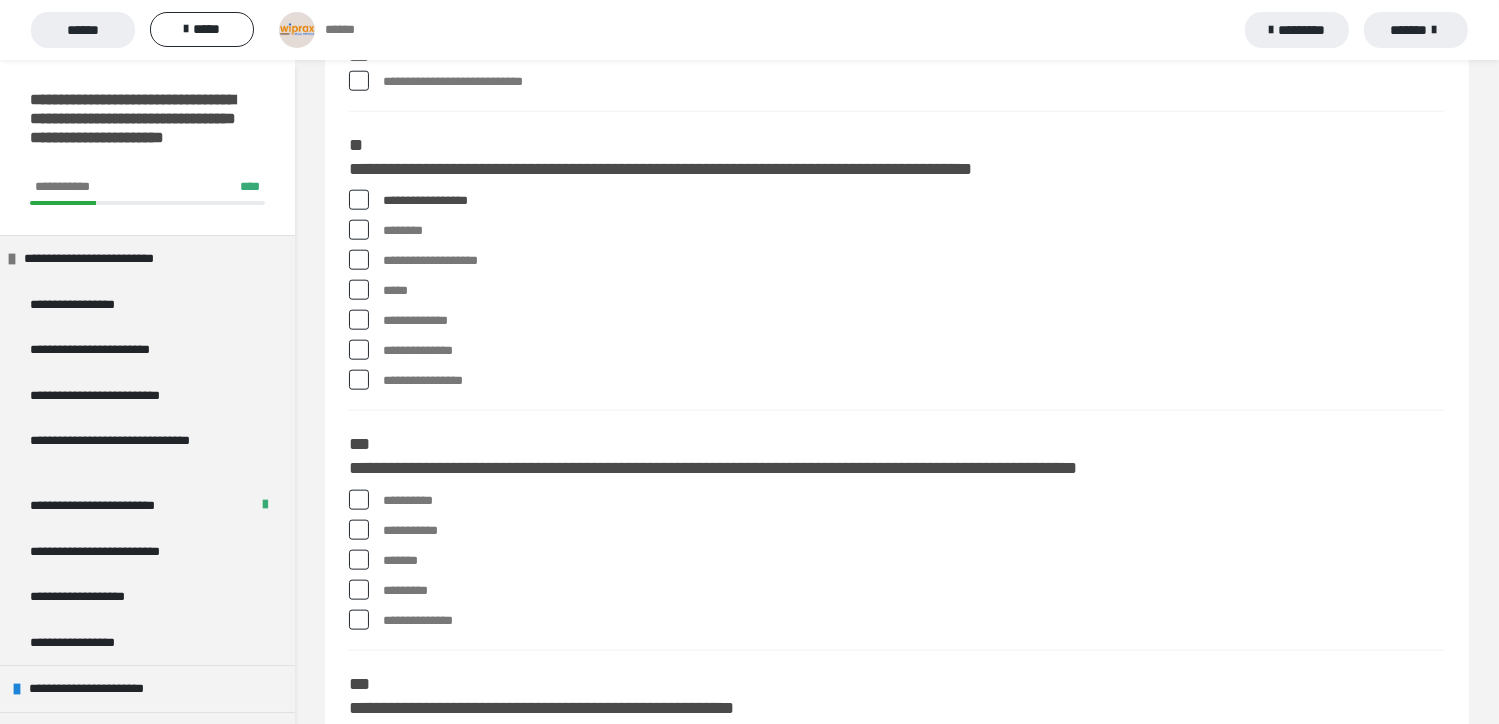 click at bounding box center (359, 230) 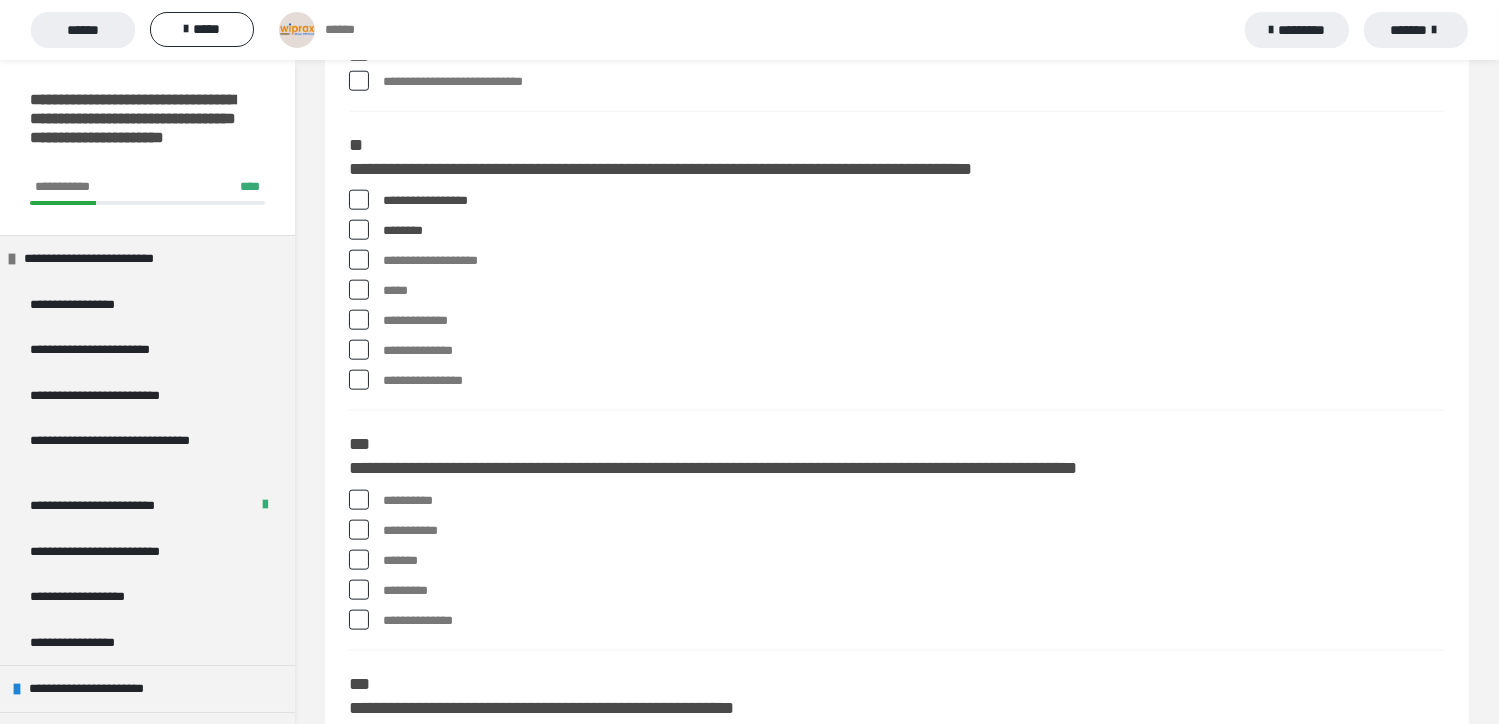 click at bounding box center [359, 230] 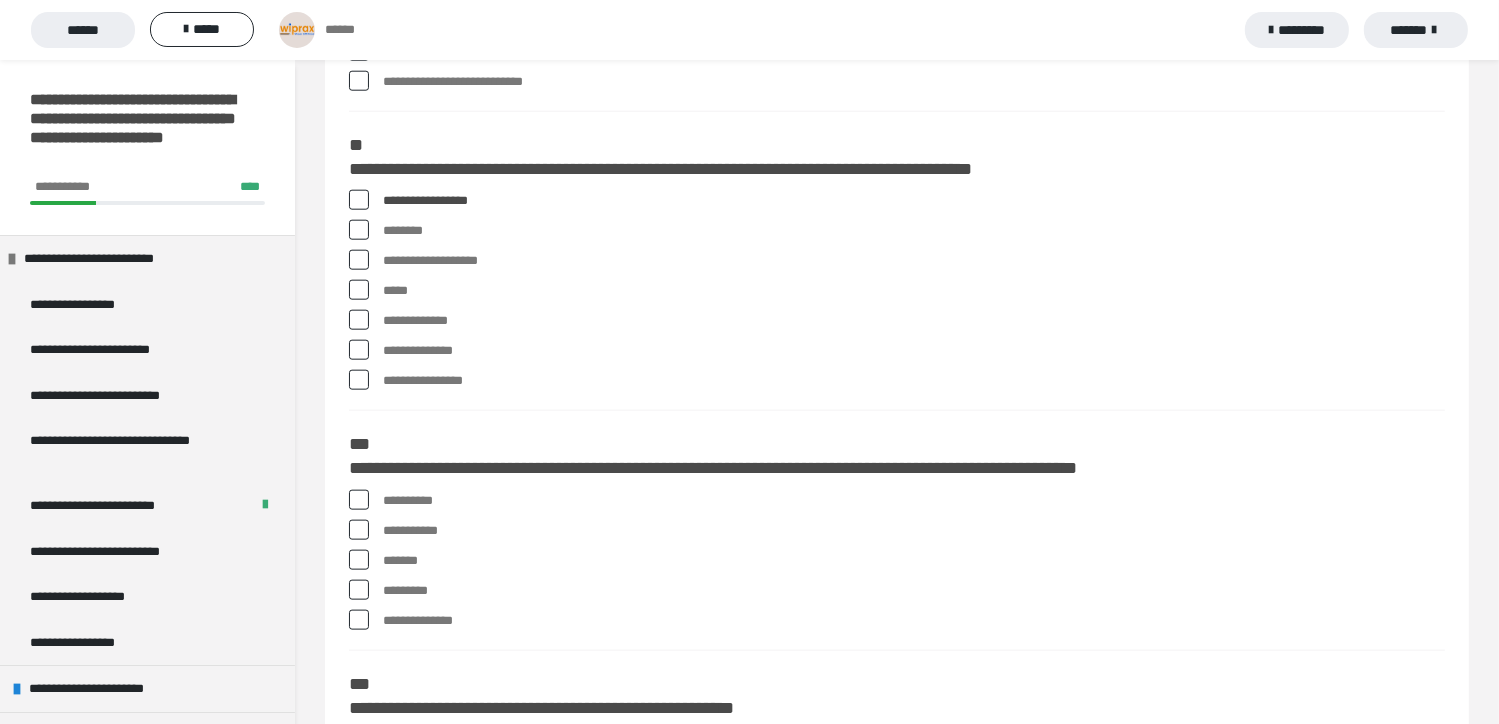 click at bounding box center [359, 230] 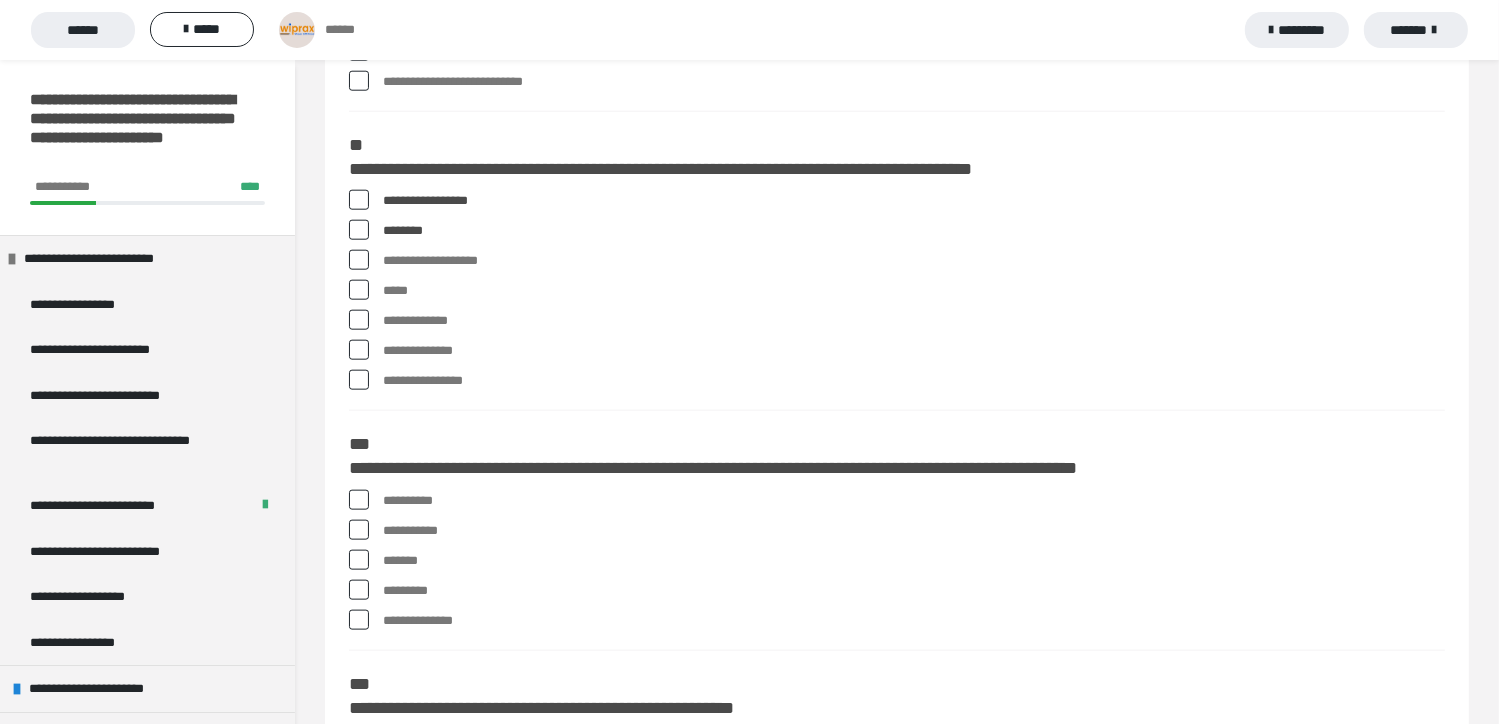 click at bounding box center (359, 260) 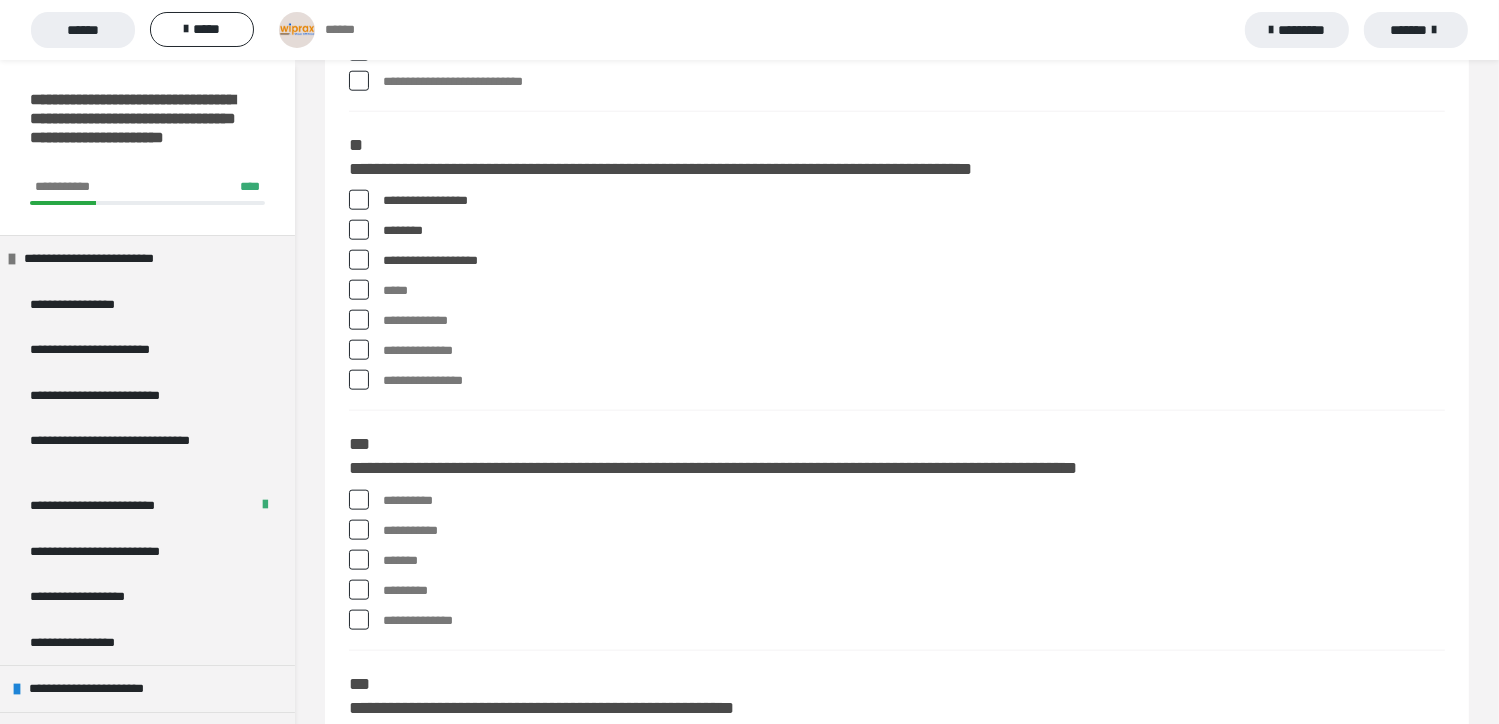click at bounding box center [359, 290] 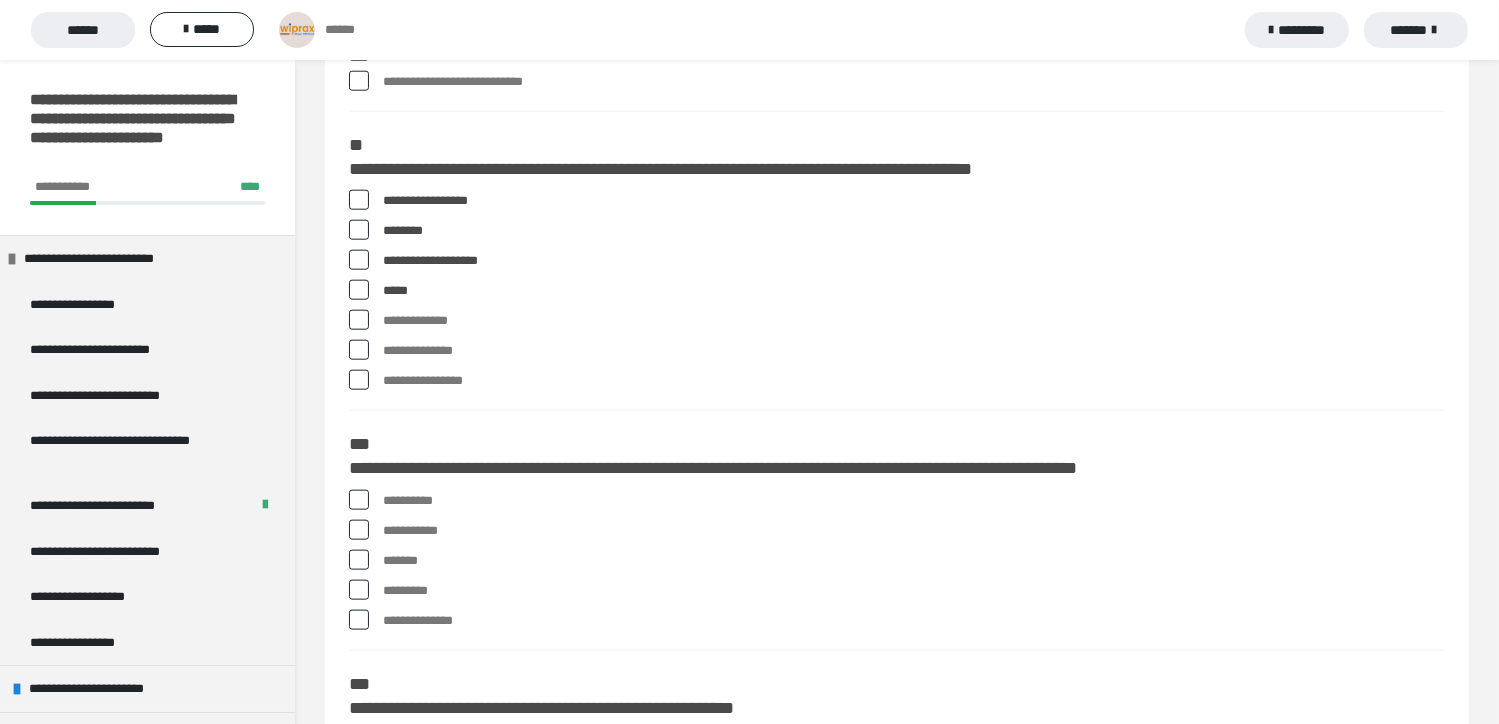 click at bounding box center (359, 350) 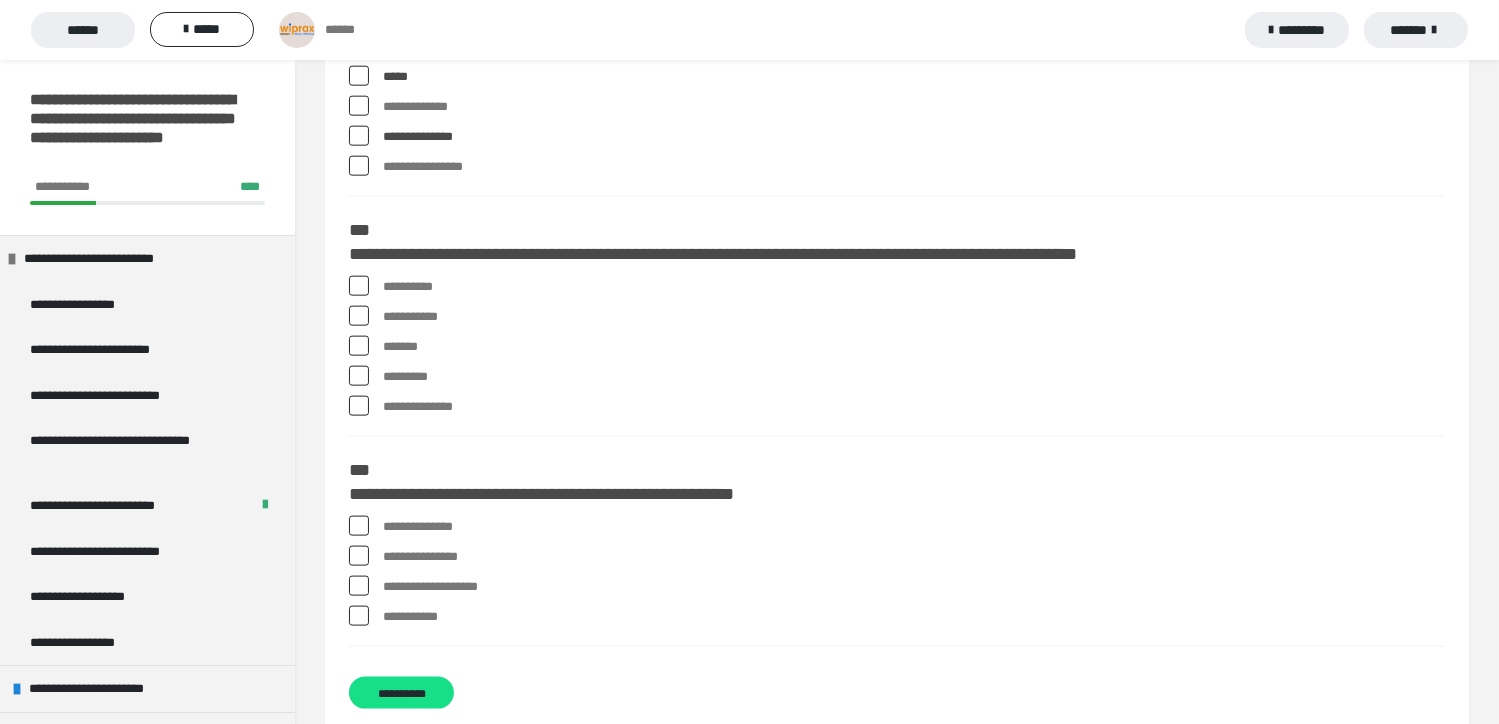 scroll, scrollTop: 2455, scrollLeft: 0, axis: vertical 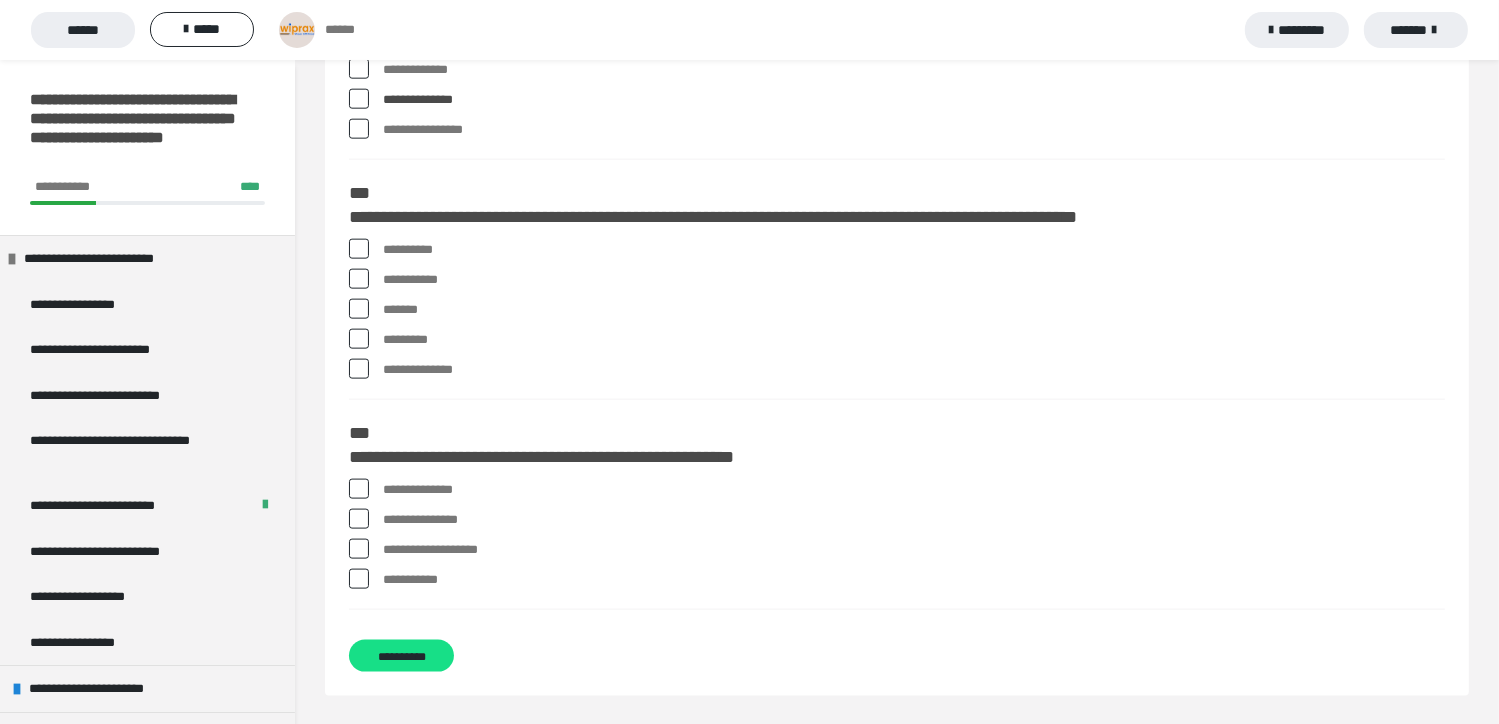 click at bounding box center [359, 249] 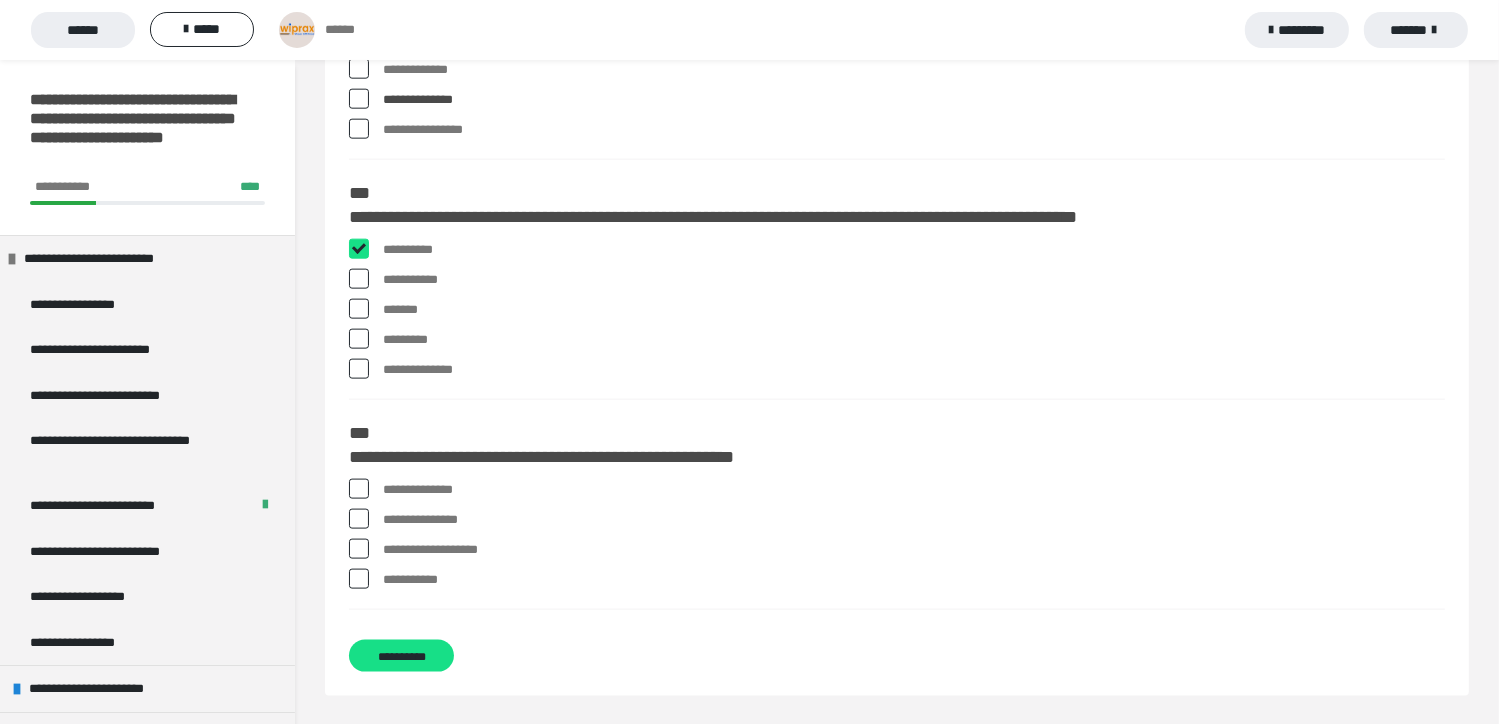checkbox on "****" 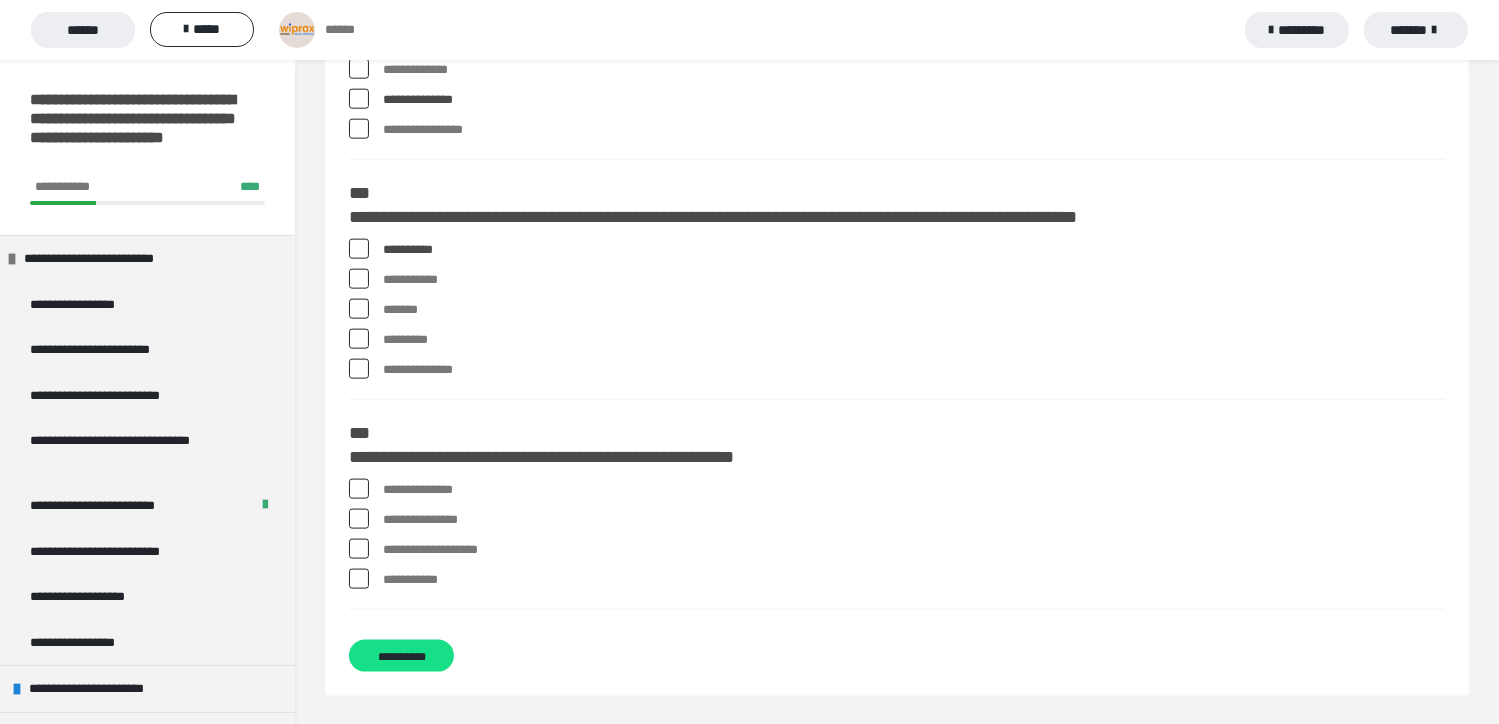 click at bounding box center (359, 309) 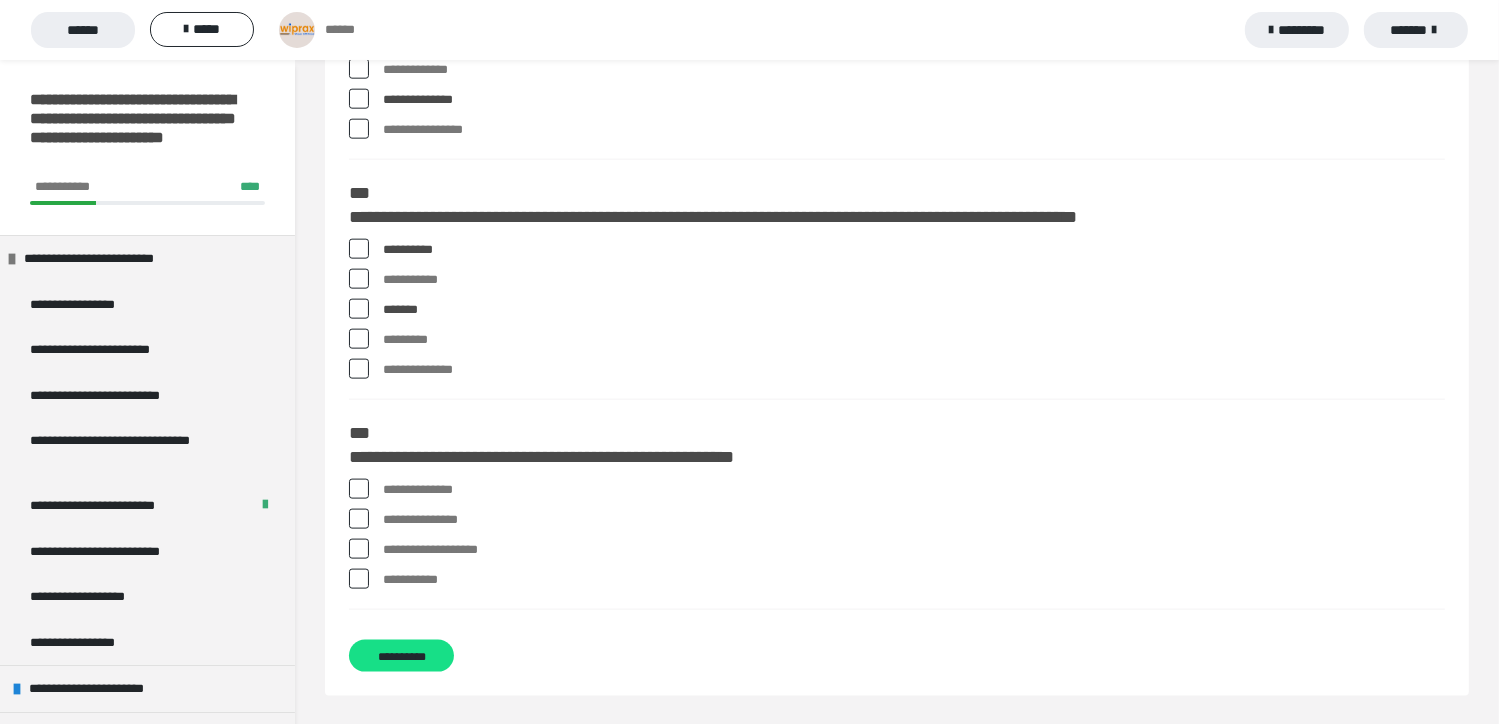 click at bounding box center [359, 339] 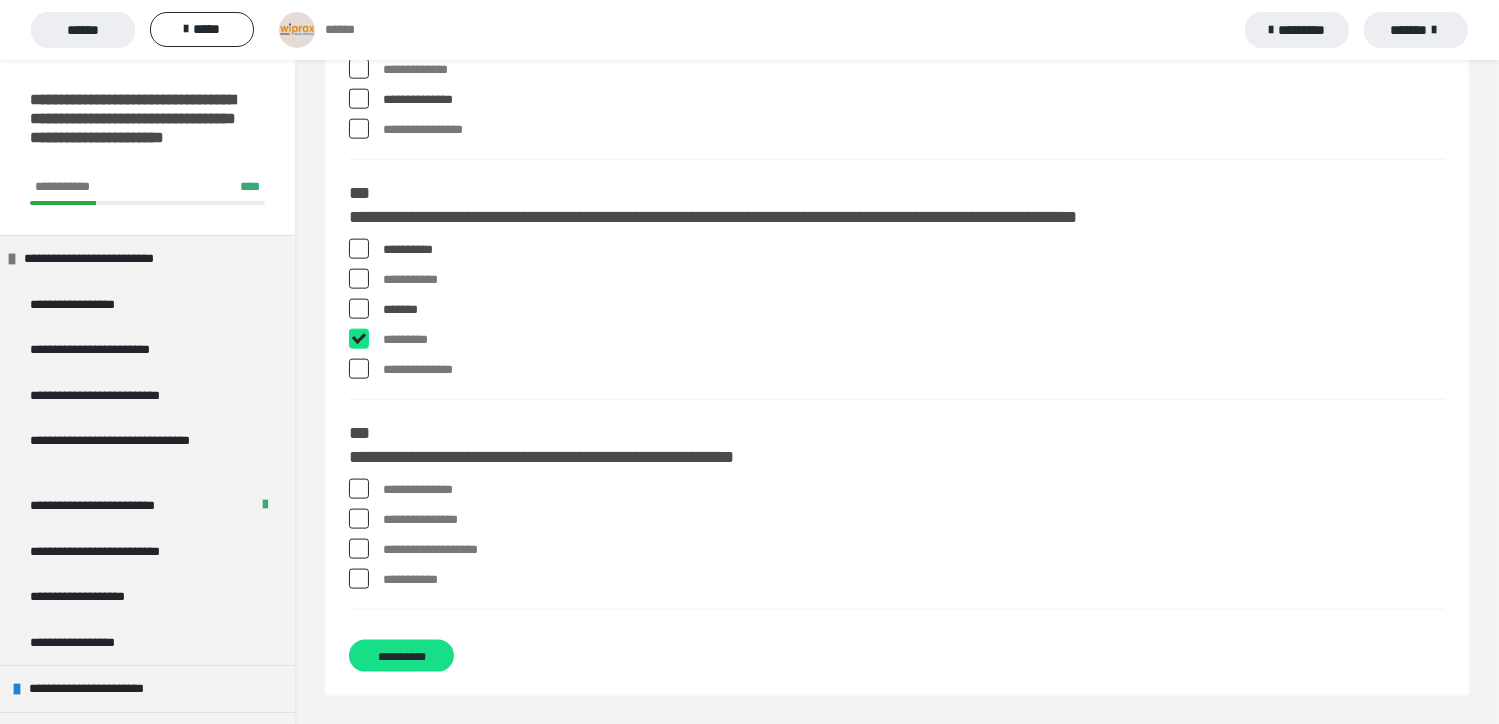 checkbox on "****" 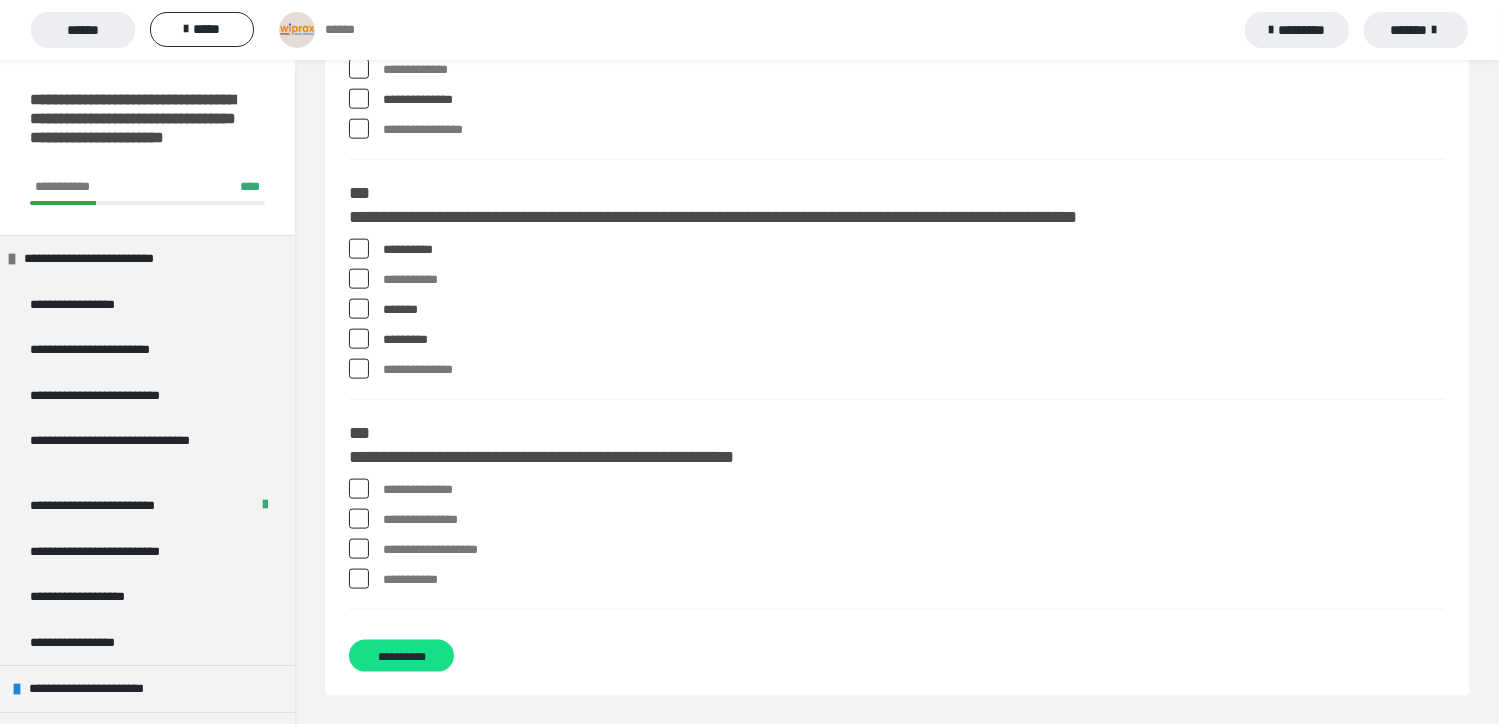 click at bounding box center (359, 489) 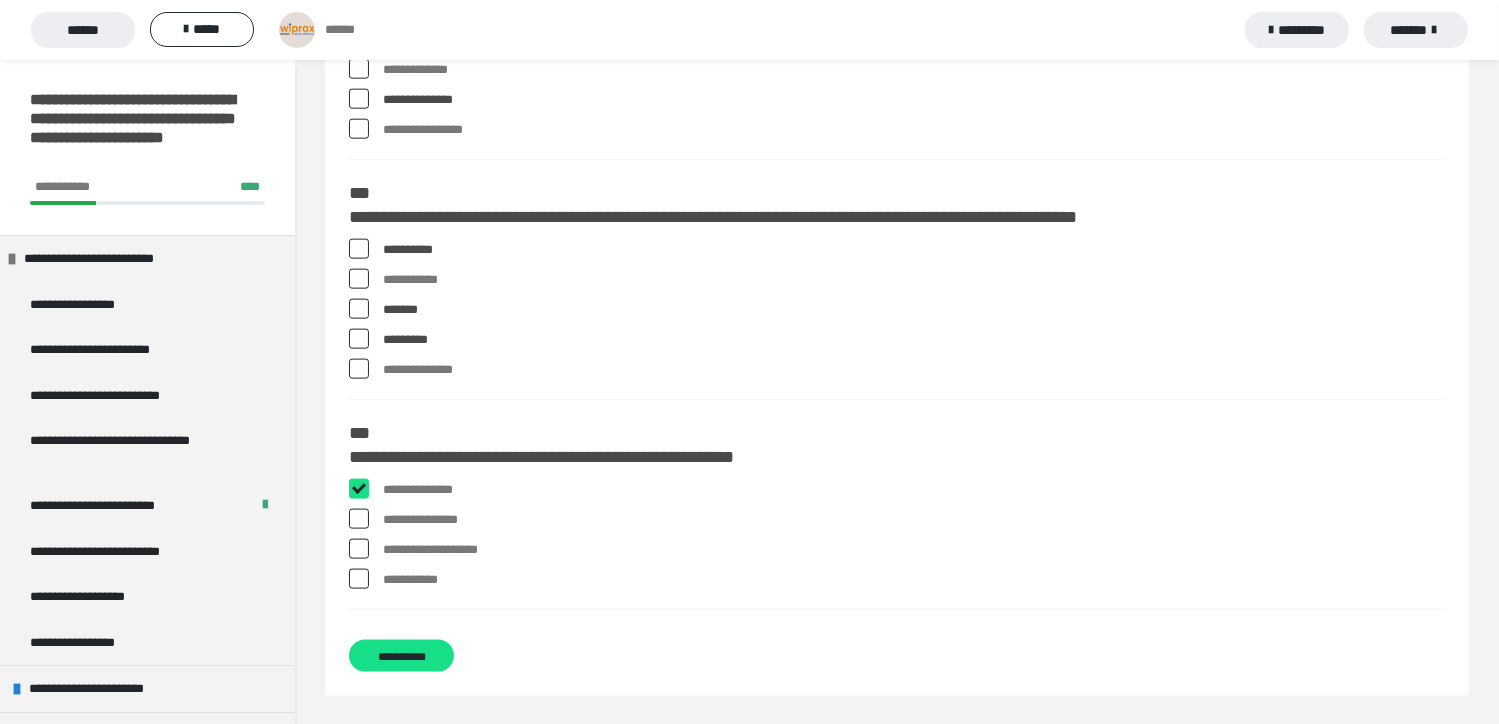checkbox on "****" 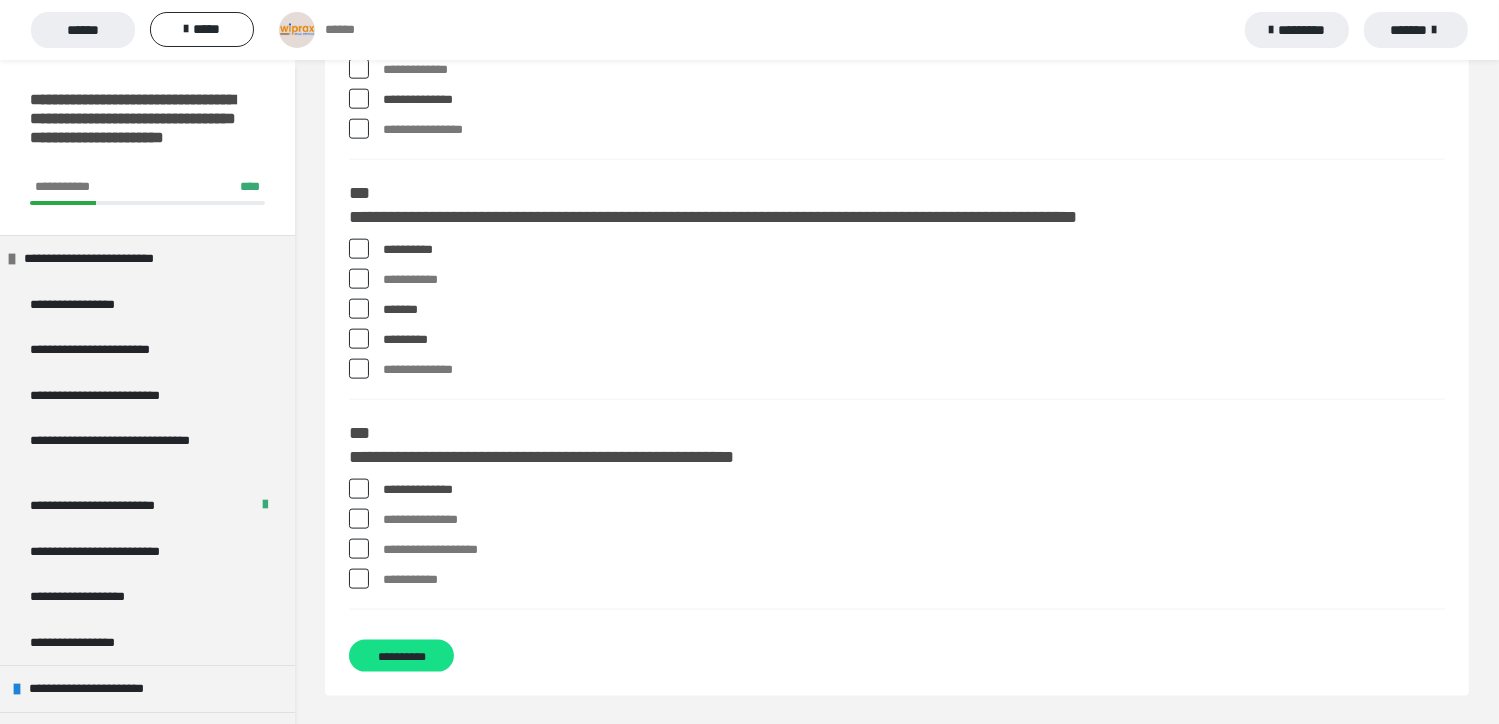 click at bounding box center (359, 519) 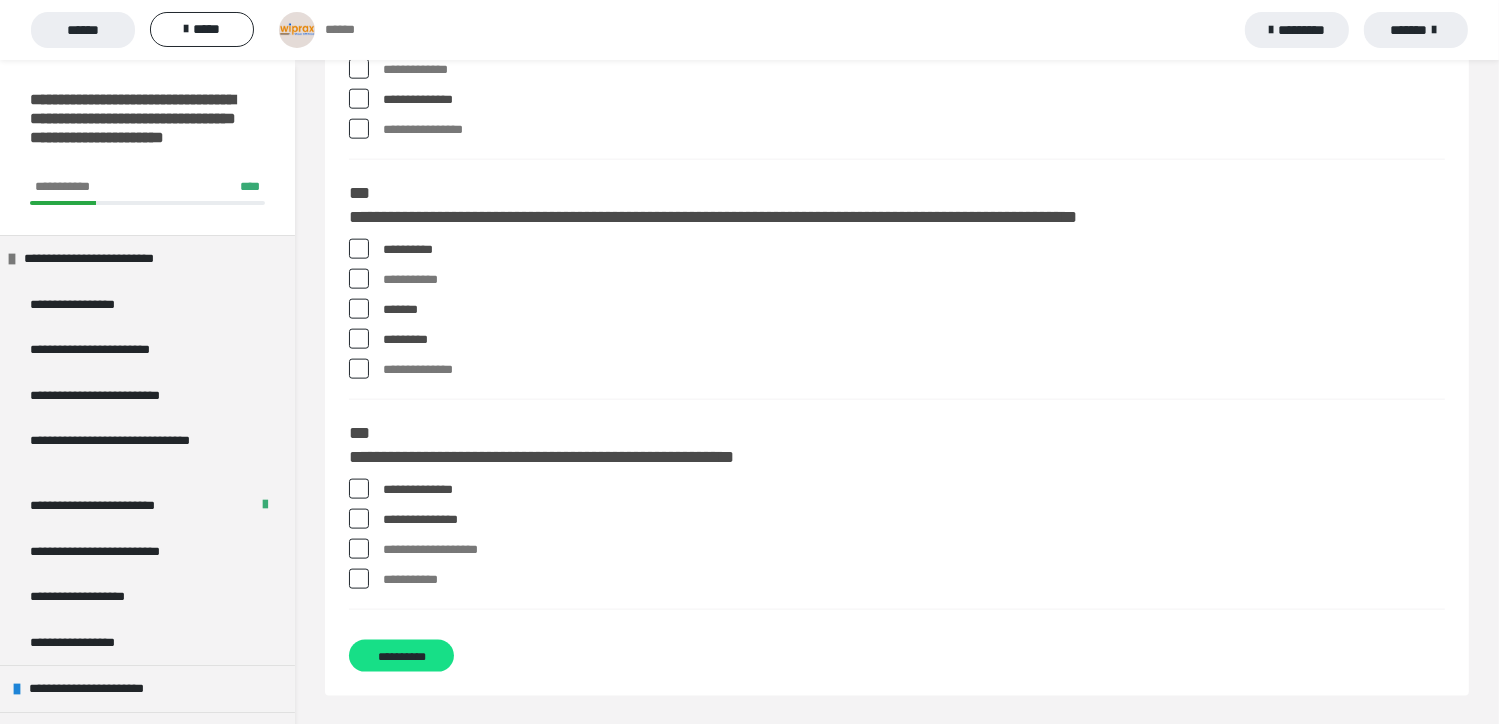 click at bounding box center [359, 579] 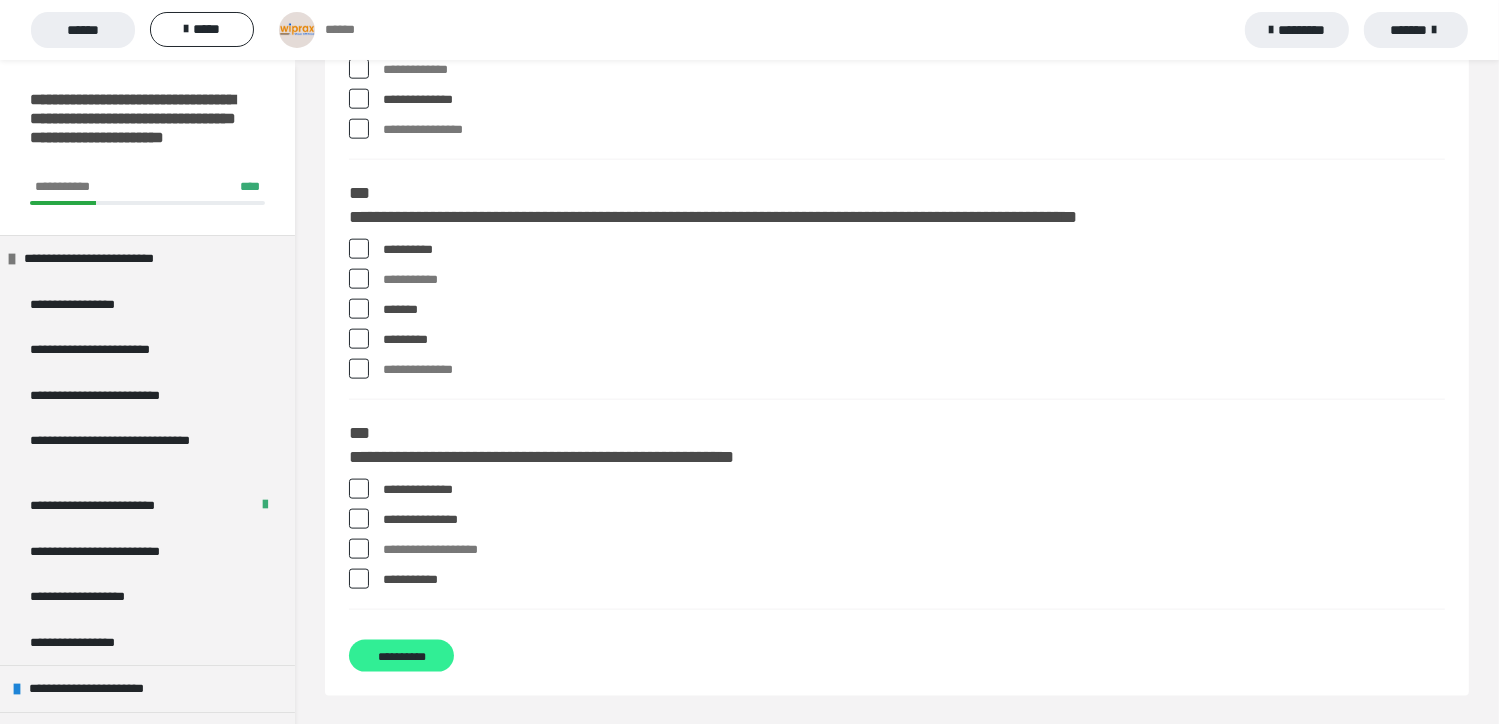 click on "**********" at bounding box center [401, 656] 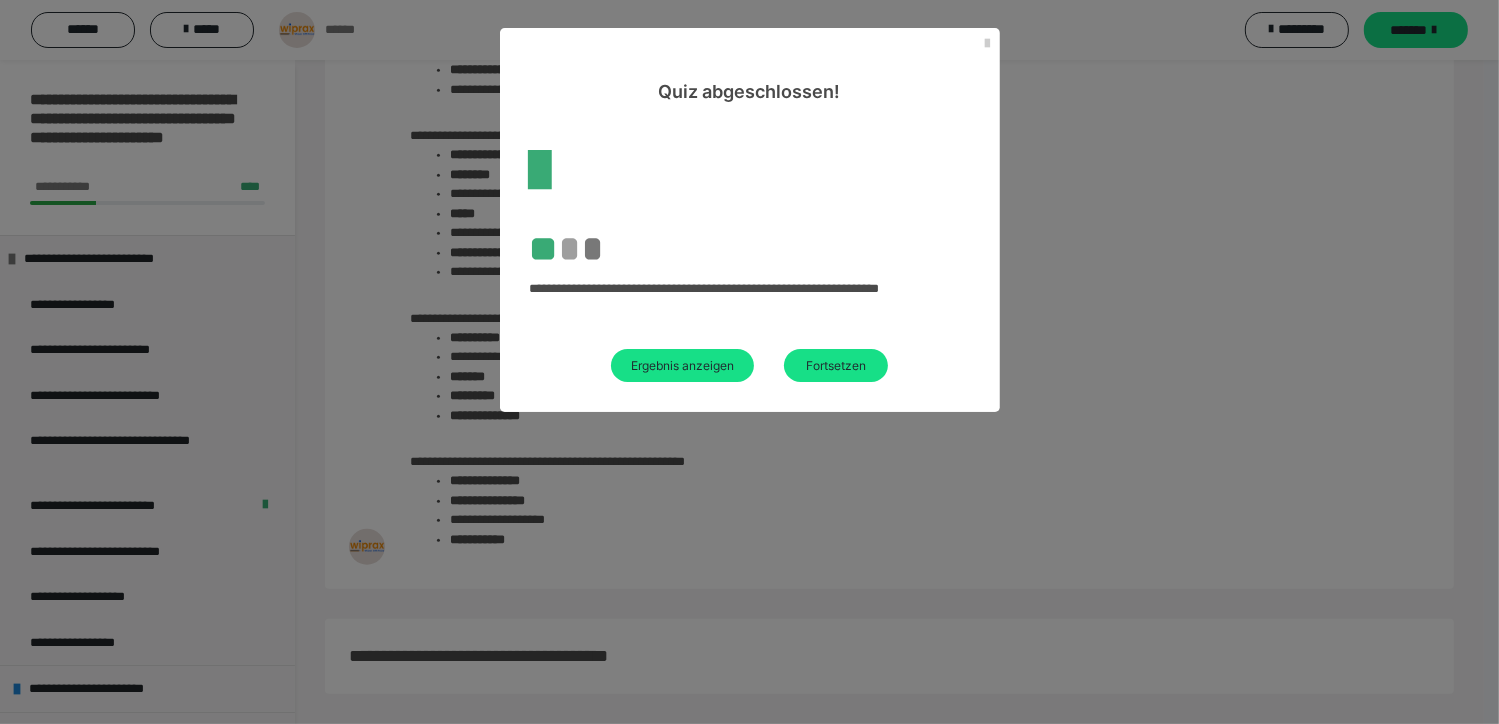 scroll, scrollTop: 2455, scrollLeft: 0, axis: vertical 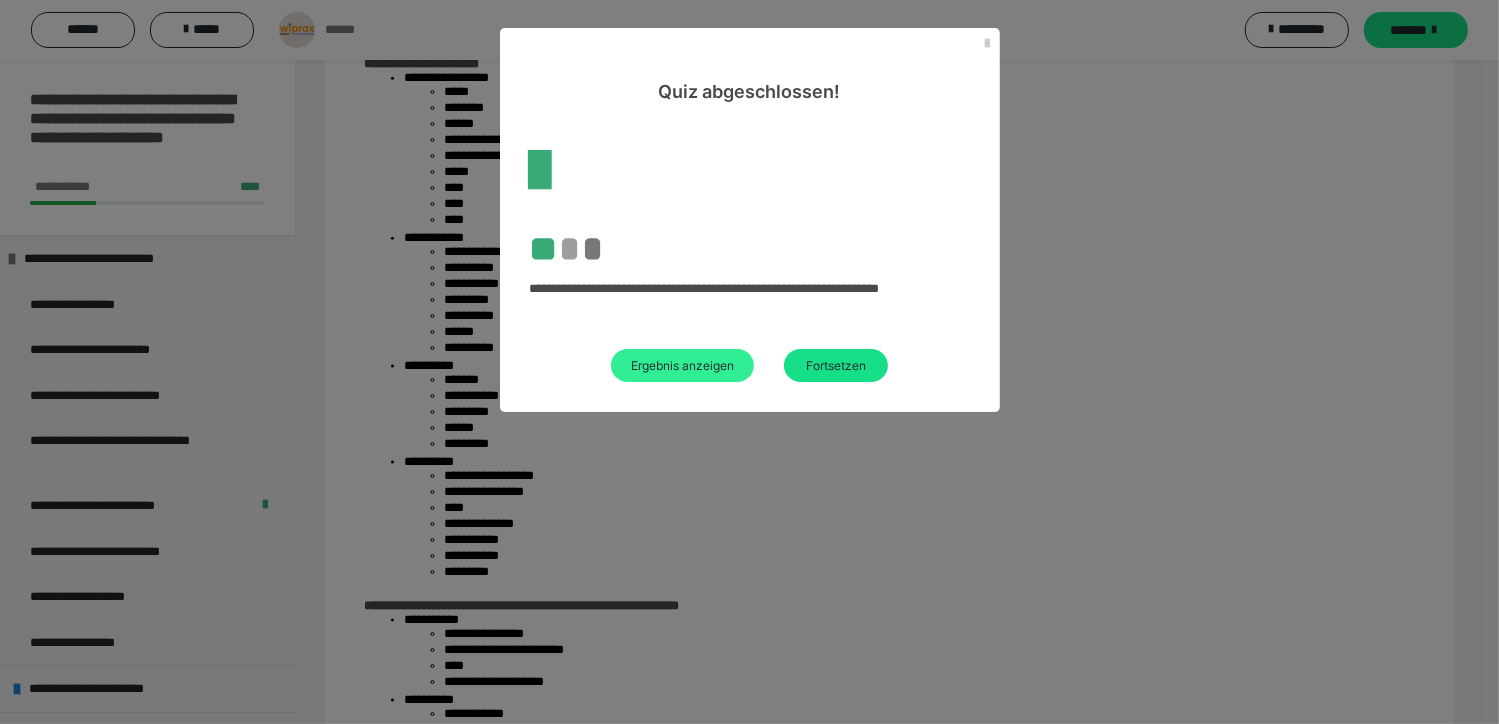 click on "Ergebnis anzeigen" at bounding box center (682, 365) 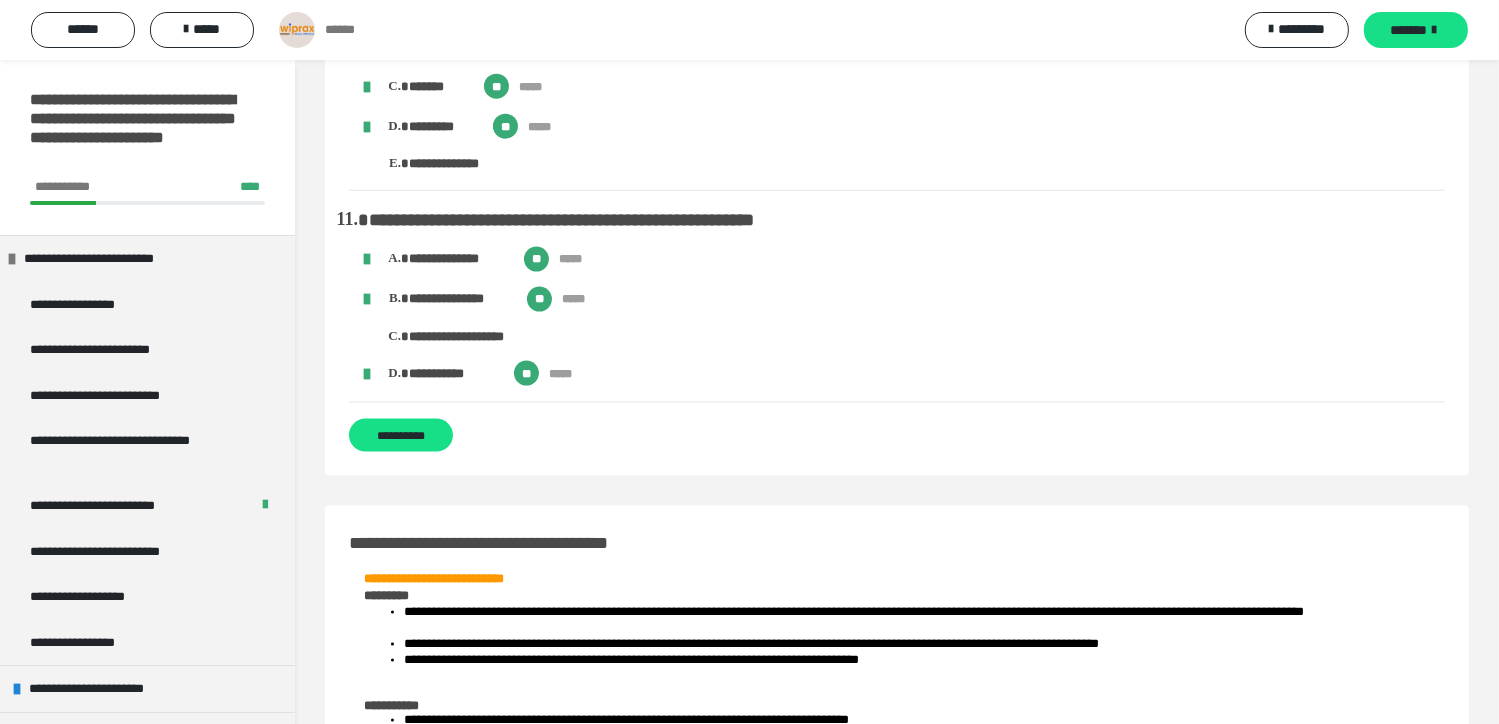scroll, scrollTop: 2504, scrollLeft: 0, axis: vertical 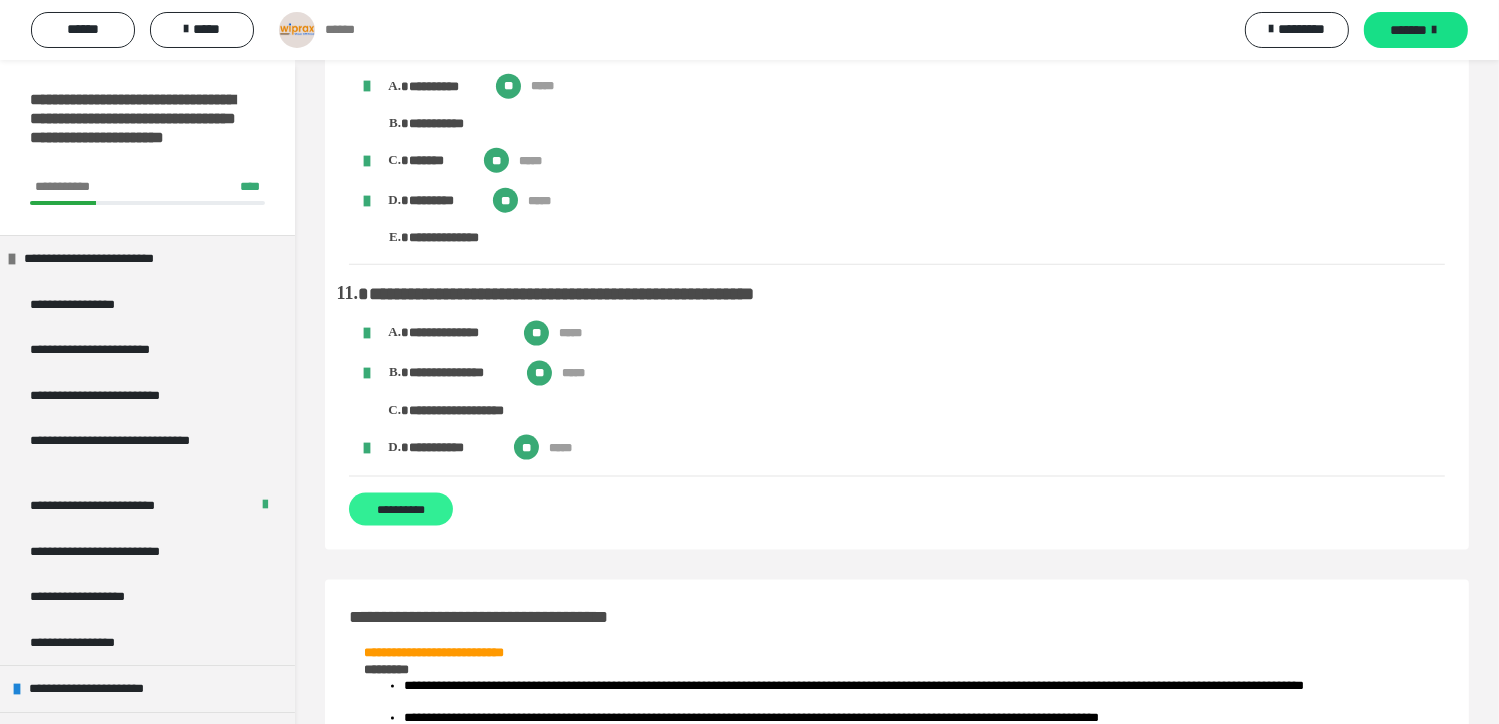 click on "**********" at bounding box center (401, 509) 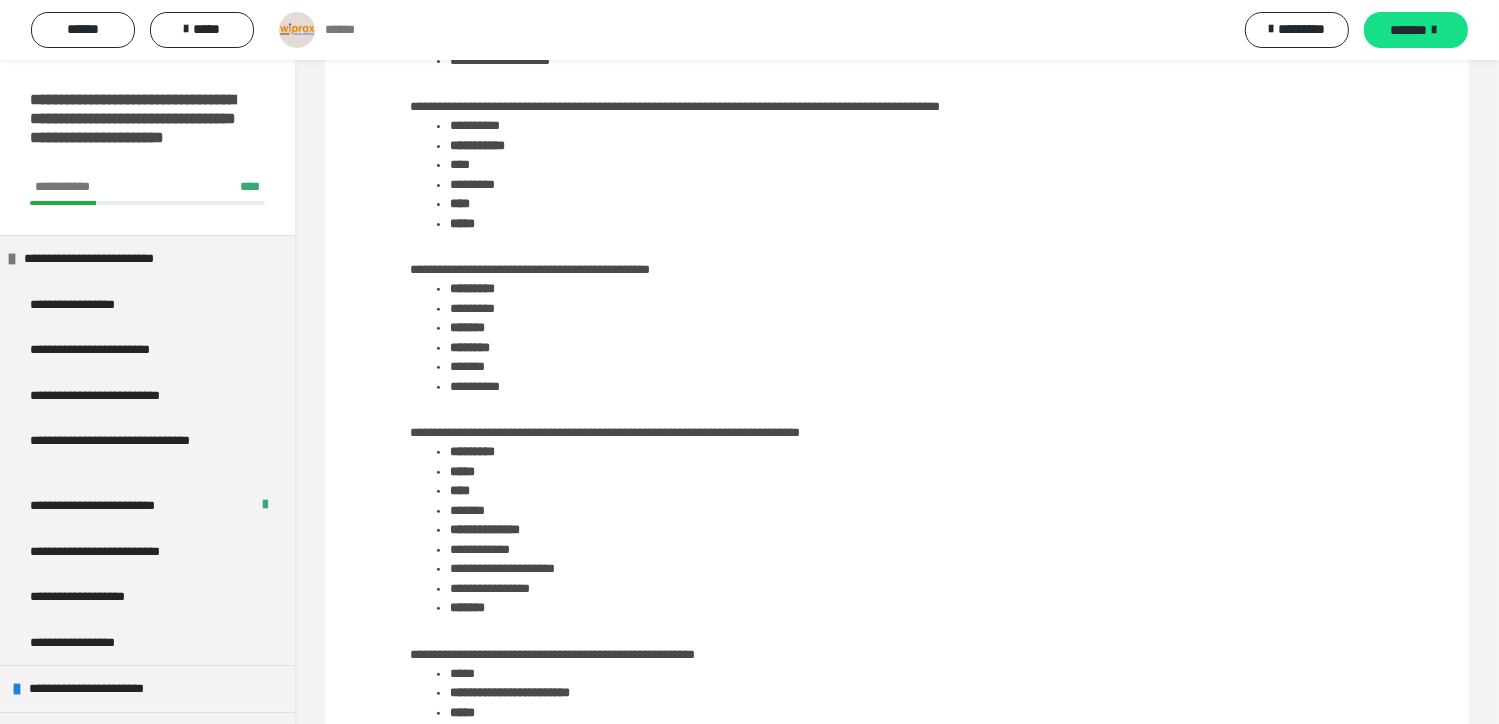 scroll, scrollTop: 648, scrollLeft: 0, axis: vertical 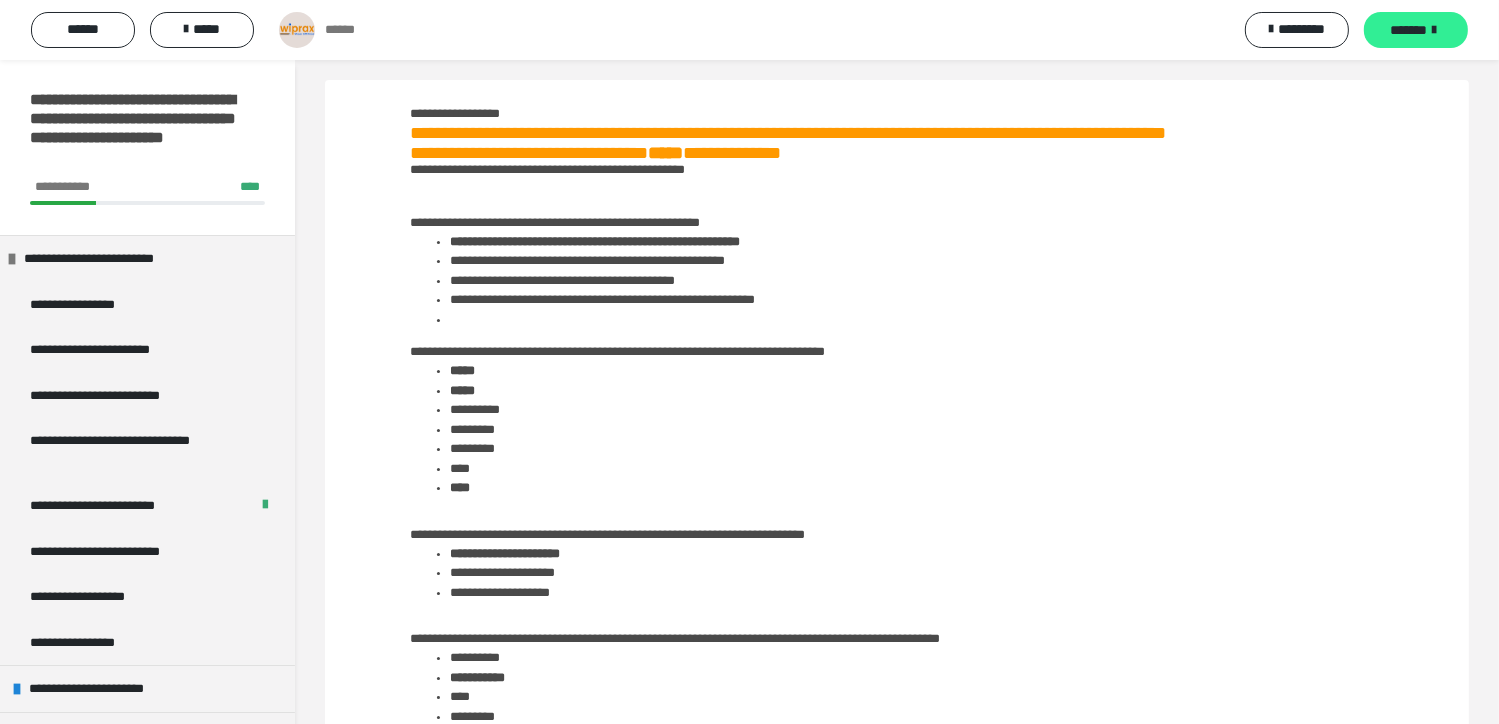 click on "*******" at bounding box center (1409, 30) 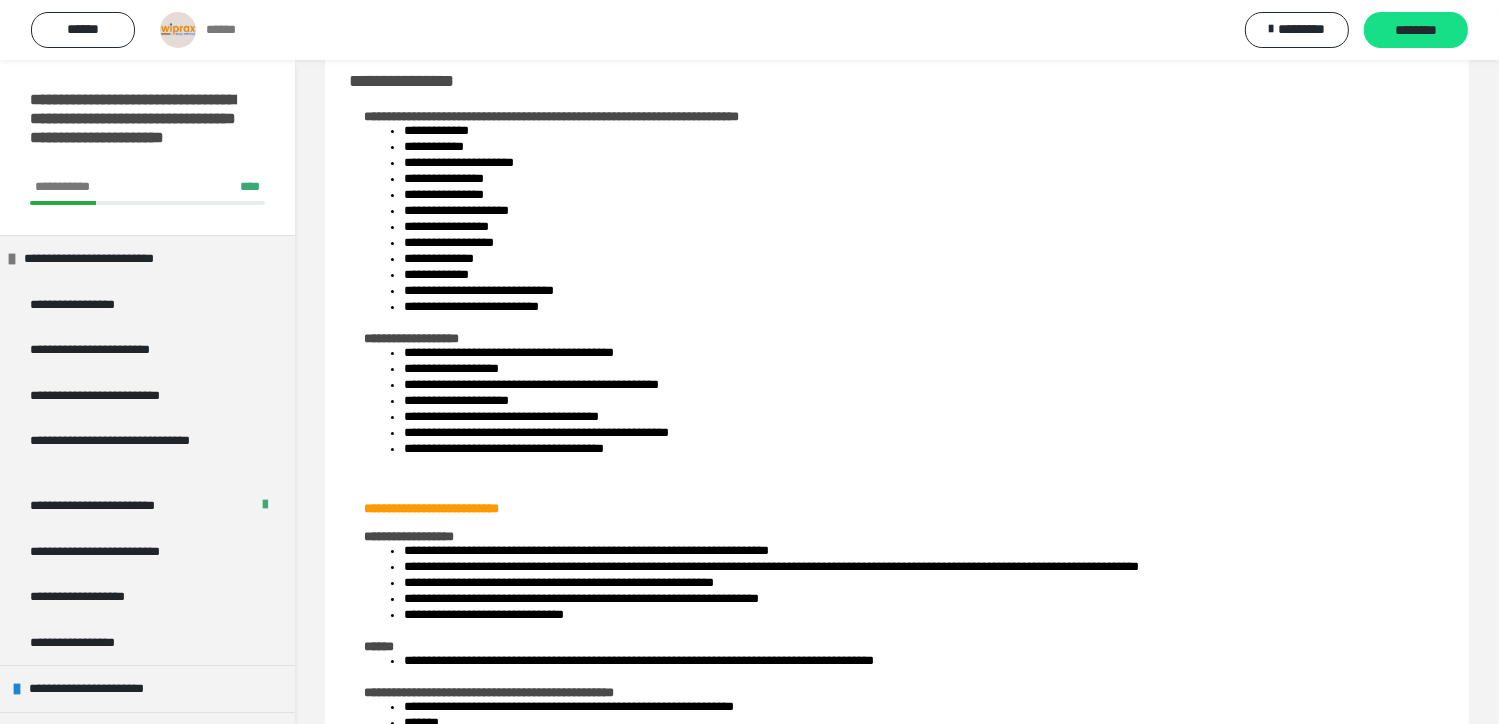 scroll, scrollTop: 0, scrollLeft: 0, axis: both 